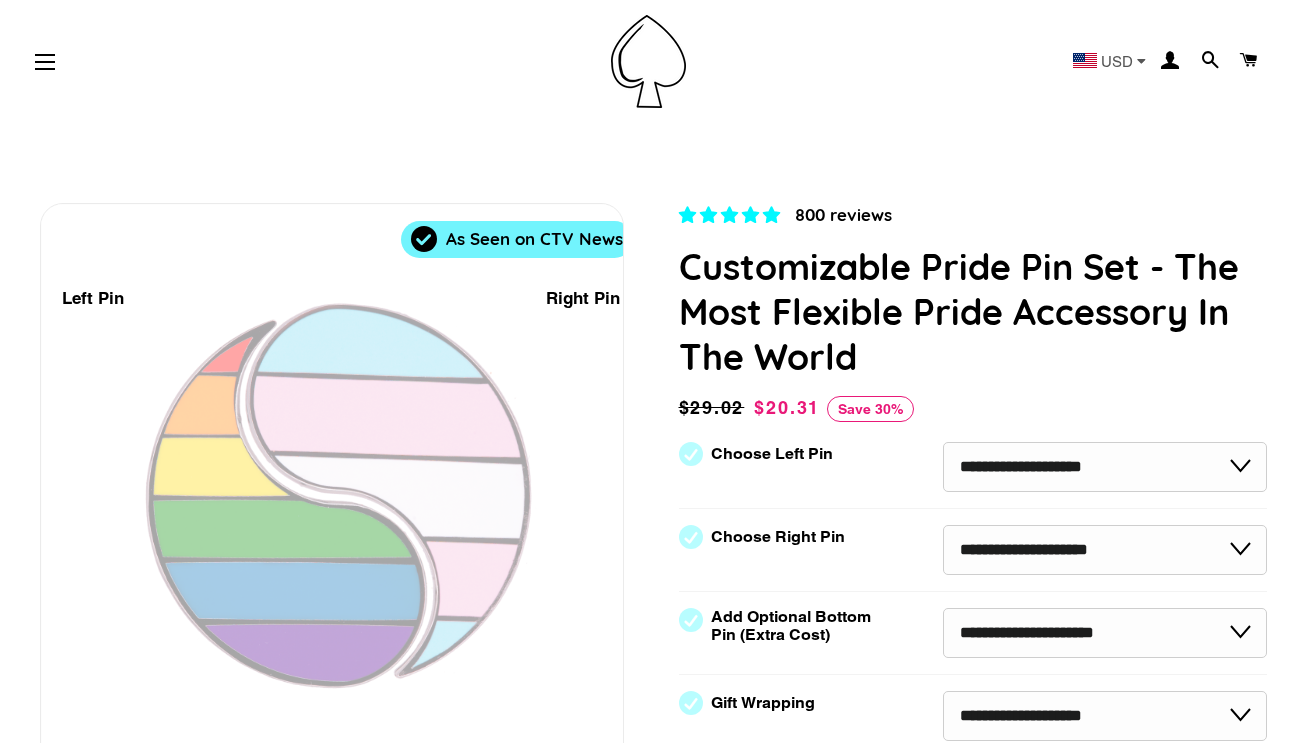 scroll, scrollTop: 204, scrollLeft: 0, axis: vertical 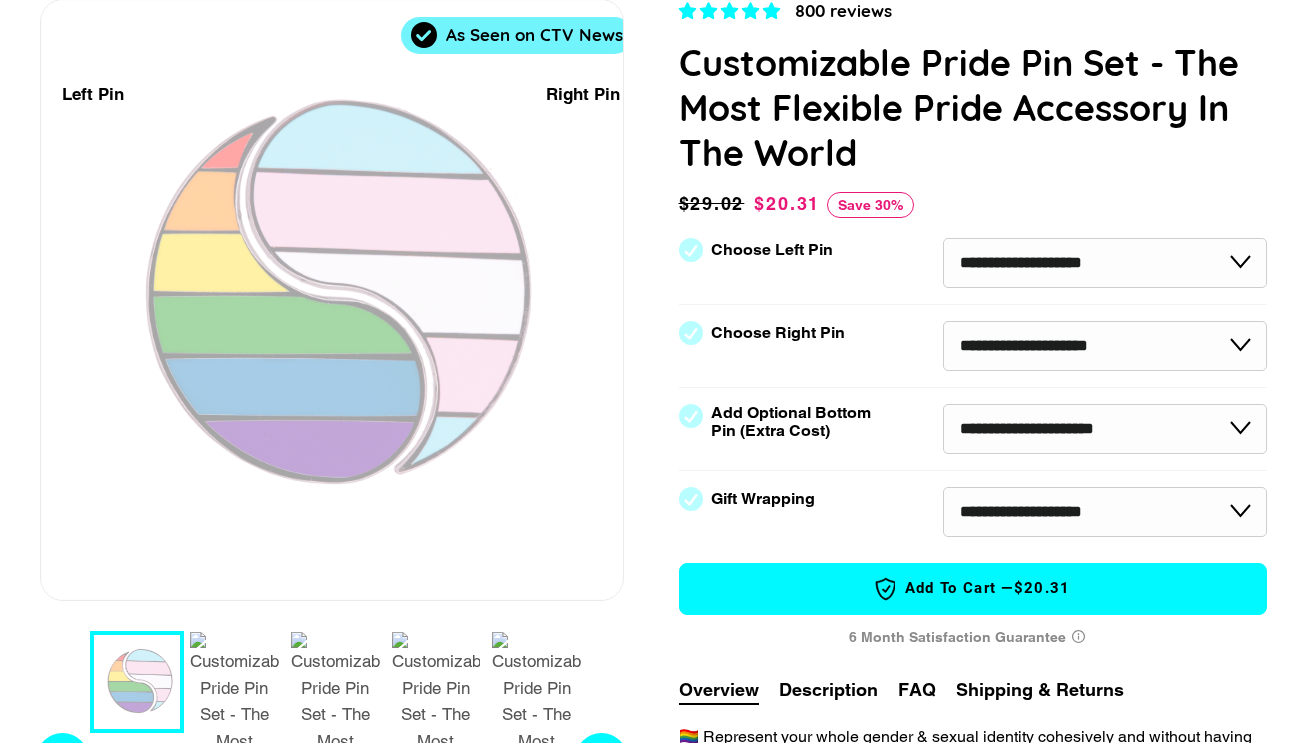 select on "**********" 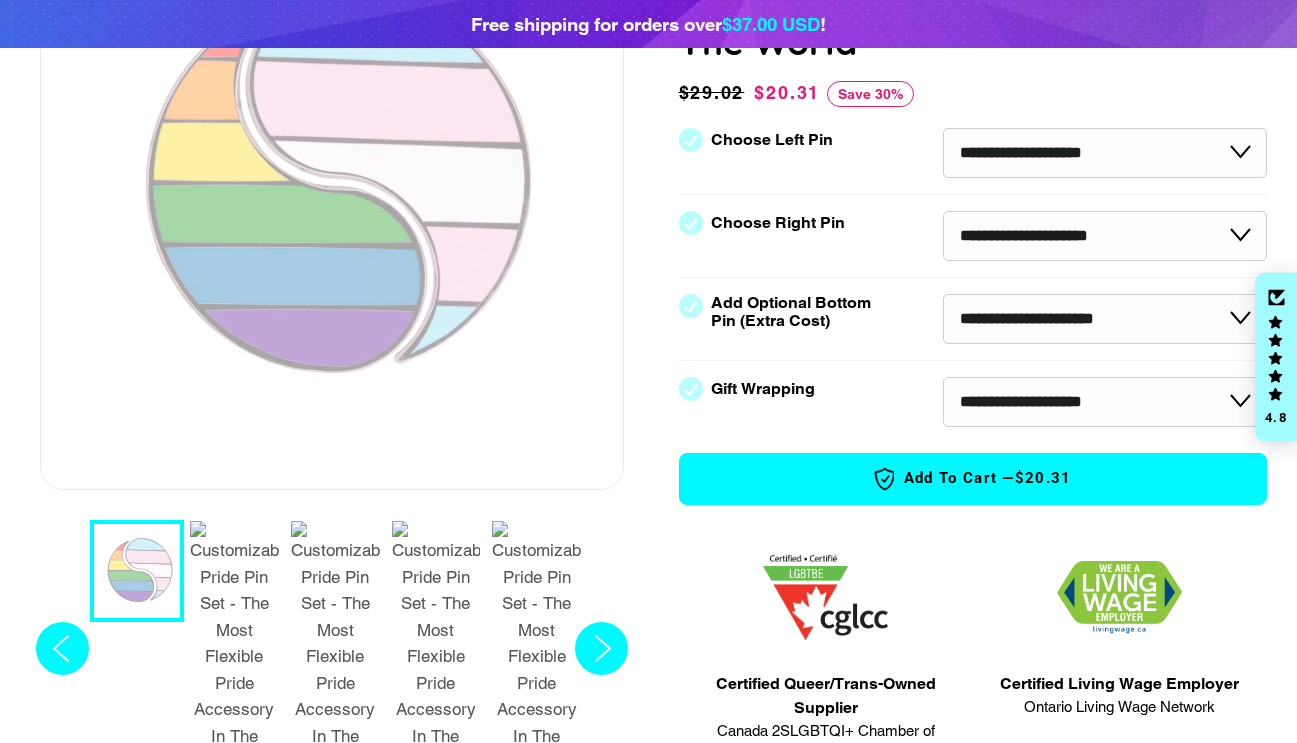 scroll, scrollTop: 408, scrollLeft: 0, axis: vertical 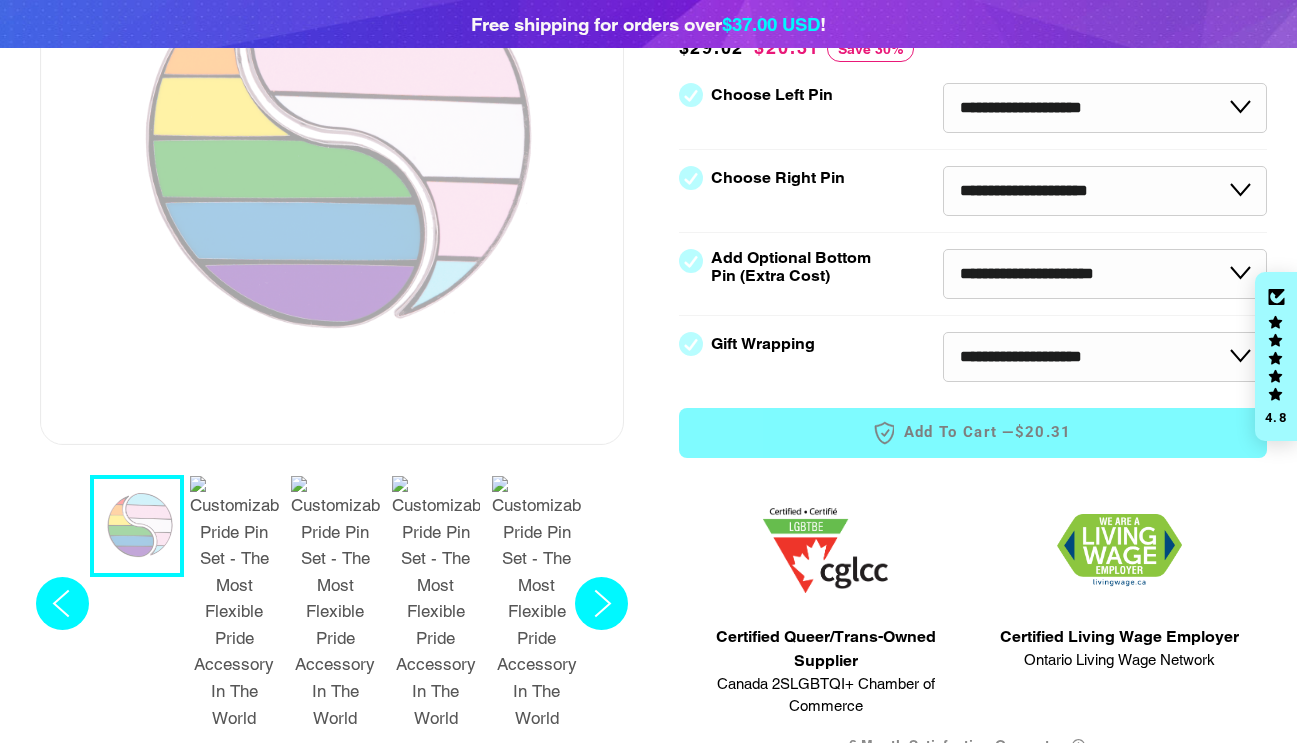 click at bounding box center (536, 603) 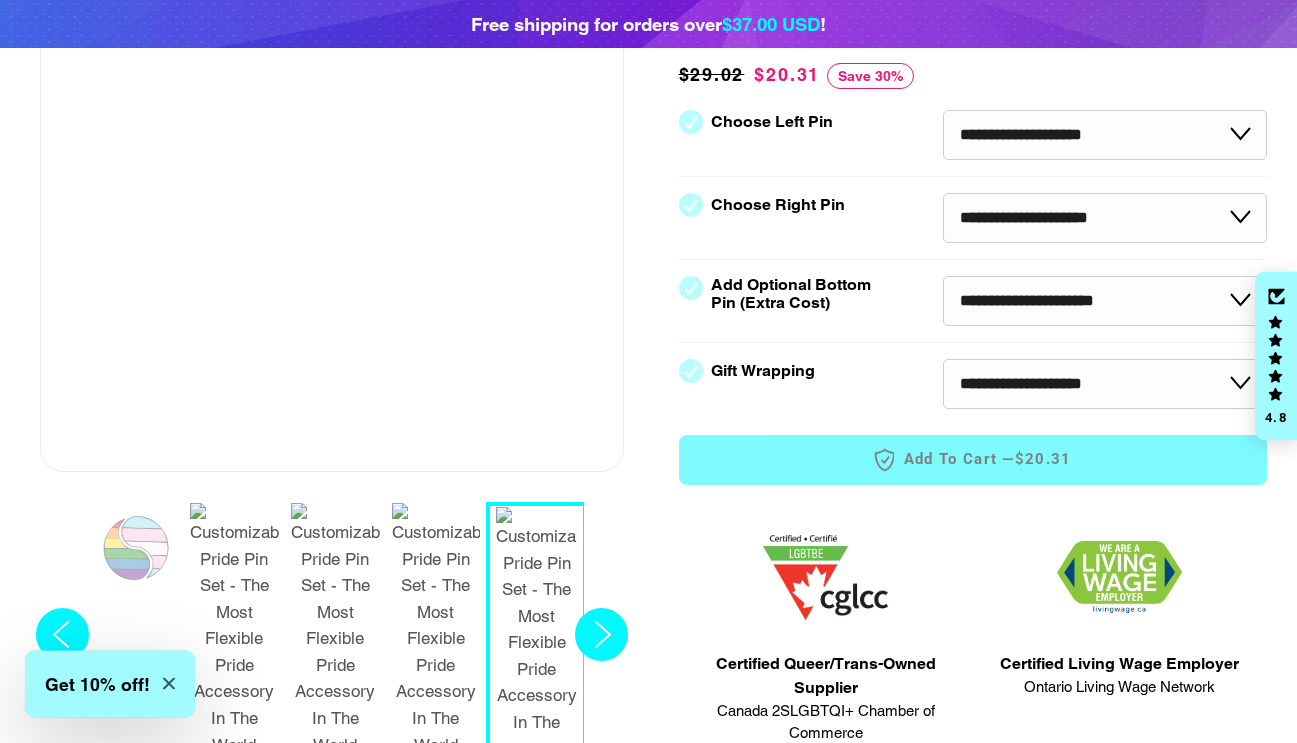 scroll, scrollTop: 408, scrollLeft: 0, axis: vertical 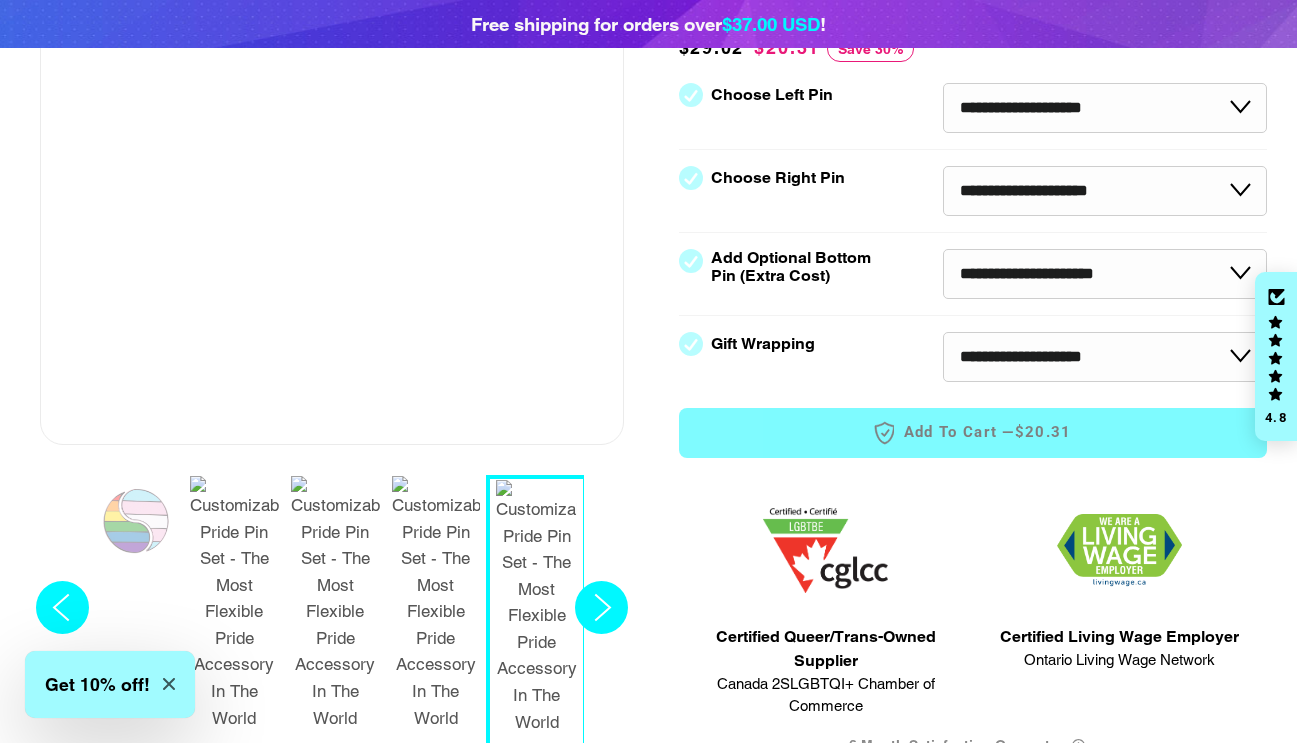click at bounding box center (332, -130) 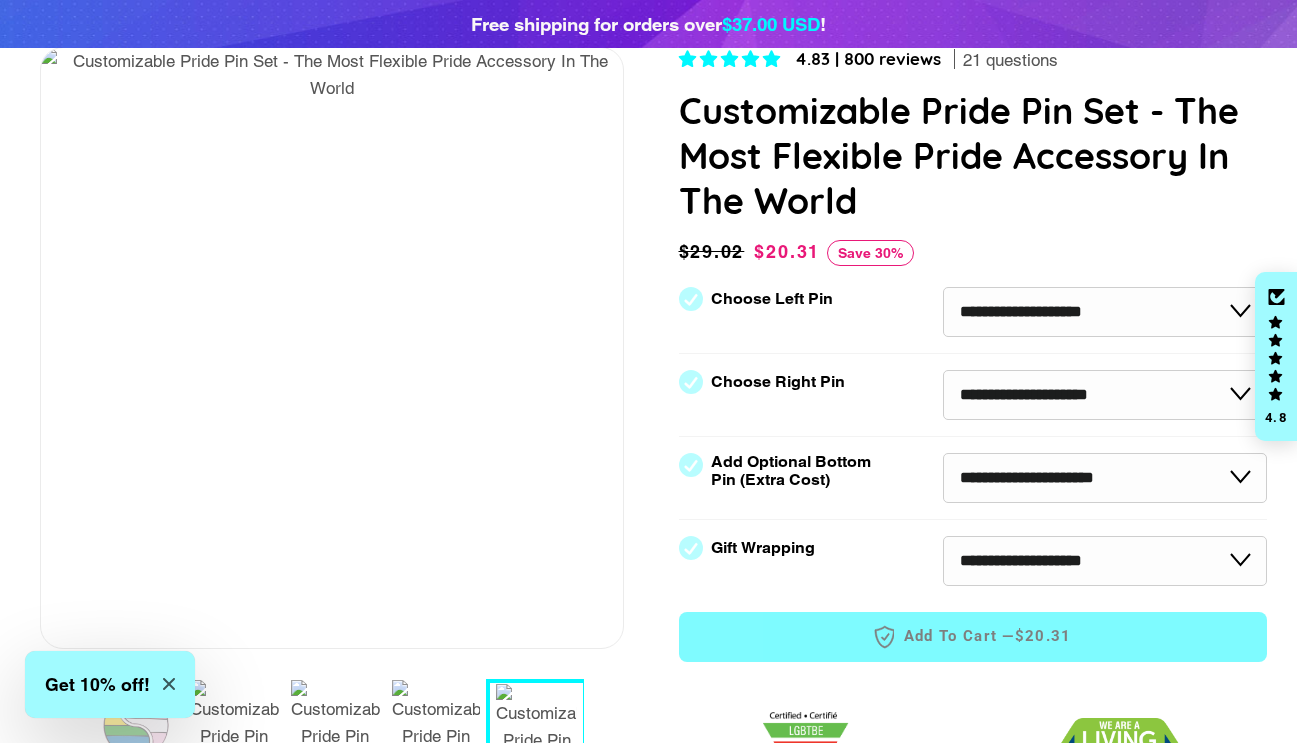 click at bounding box center [332, 74] 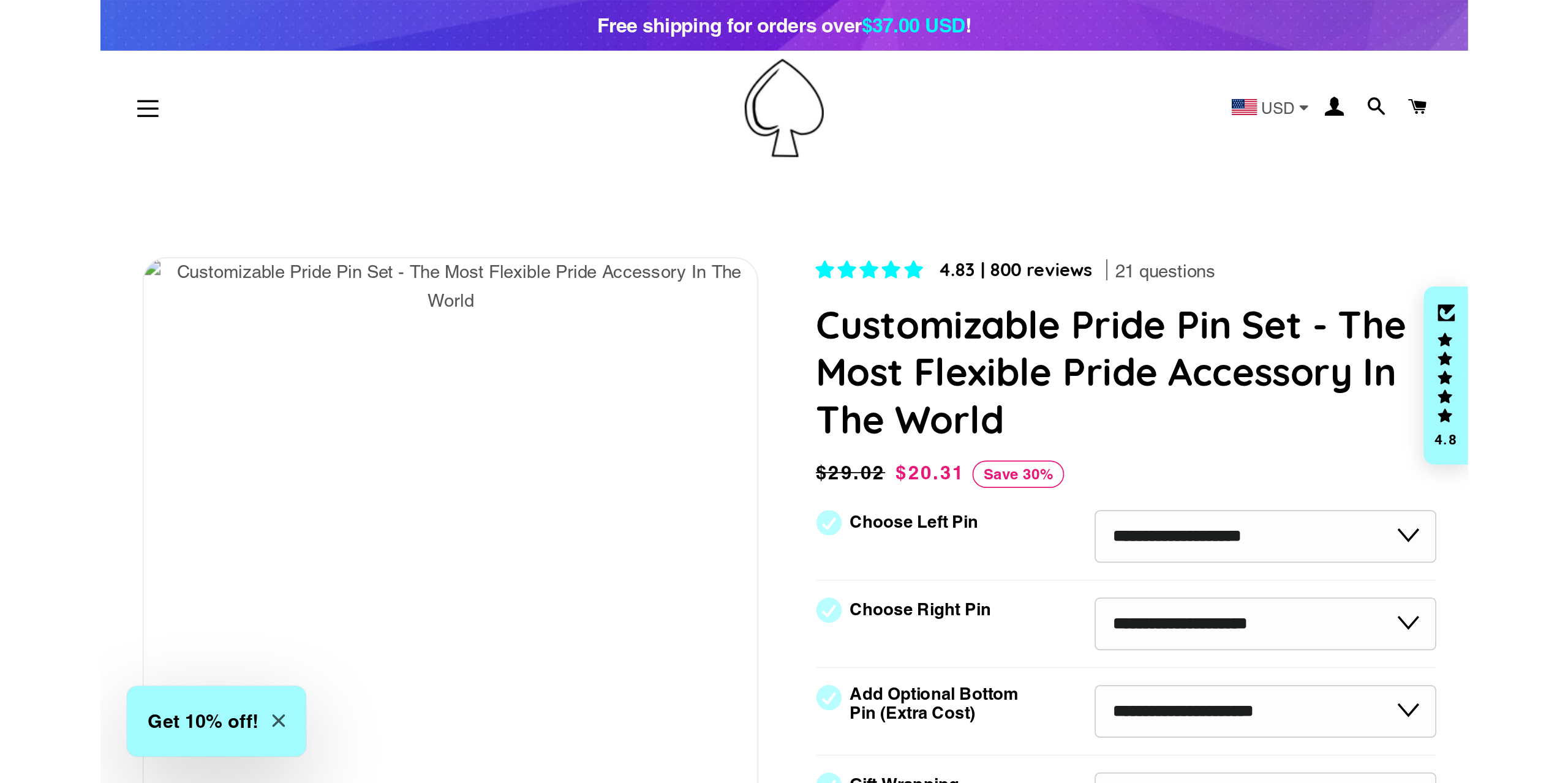 scroll, scrollTop: 0, scrollLeft: 0, axis: both 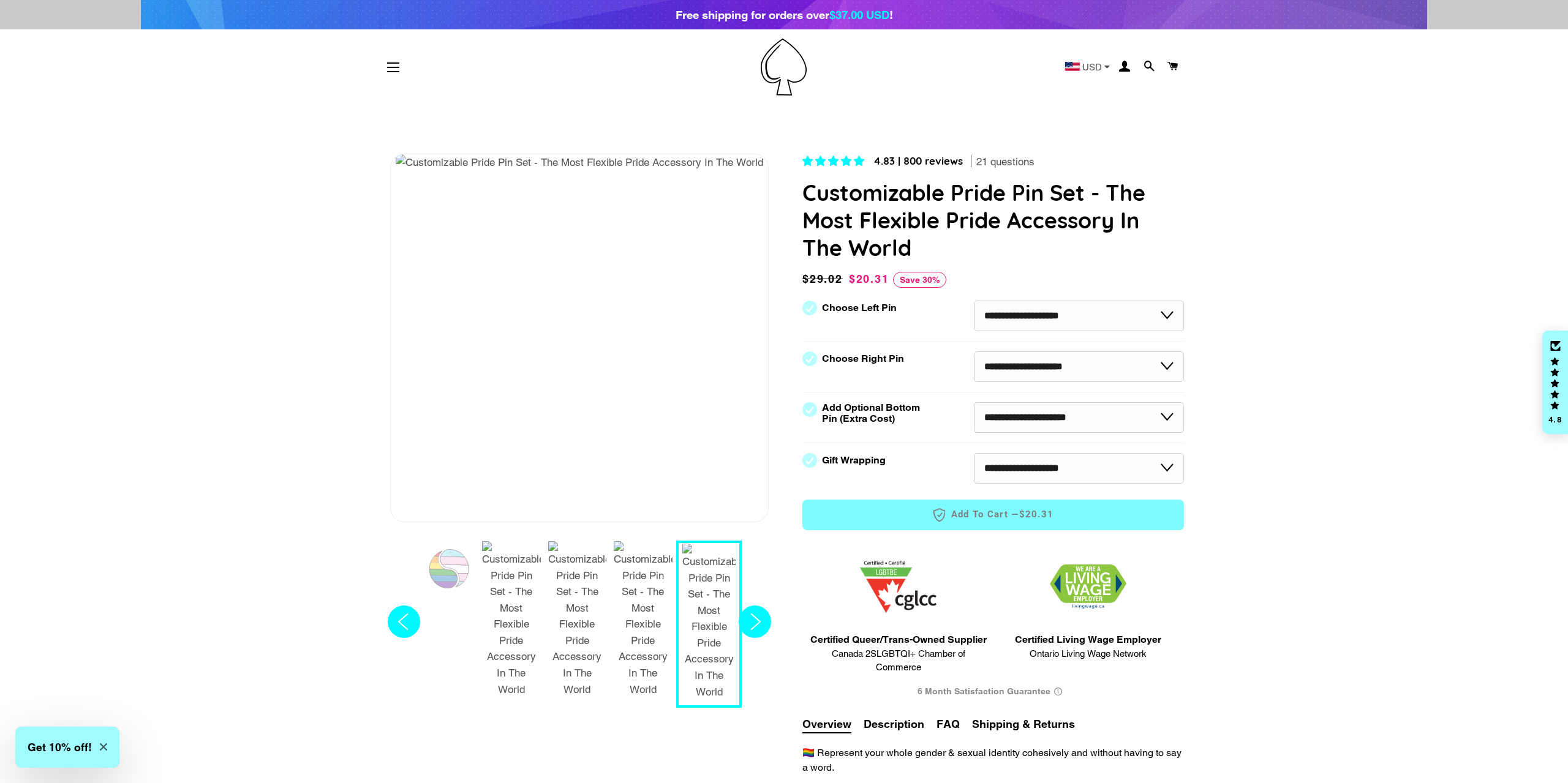 click 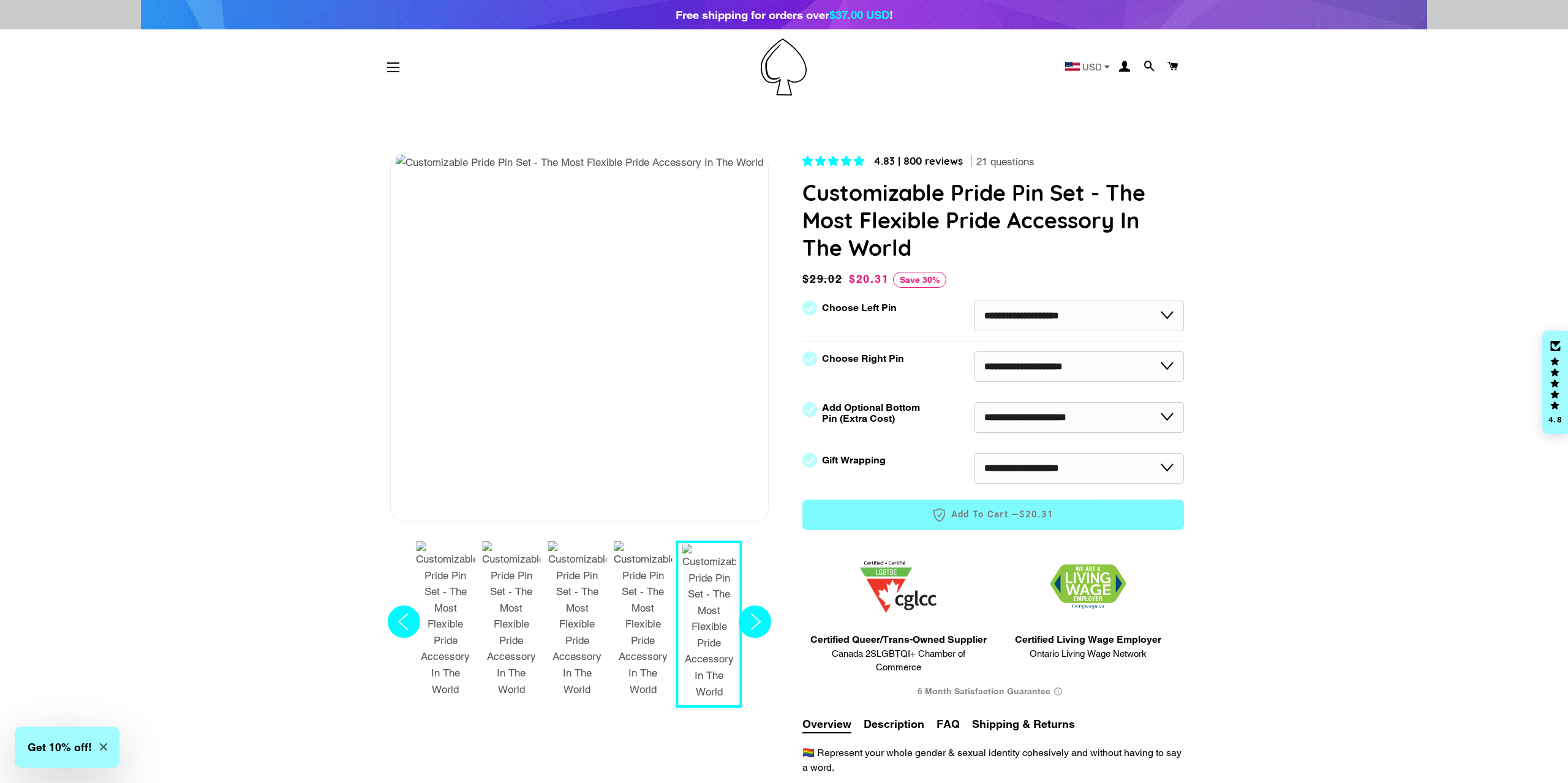 click 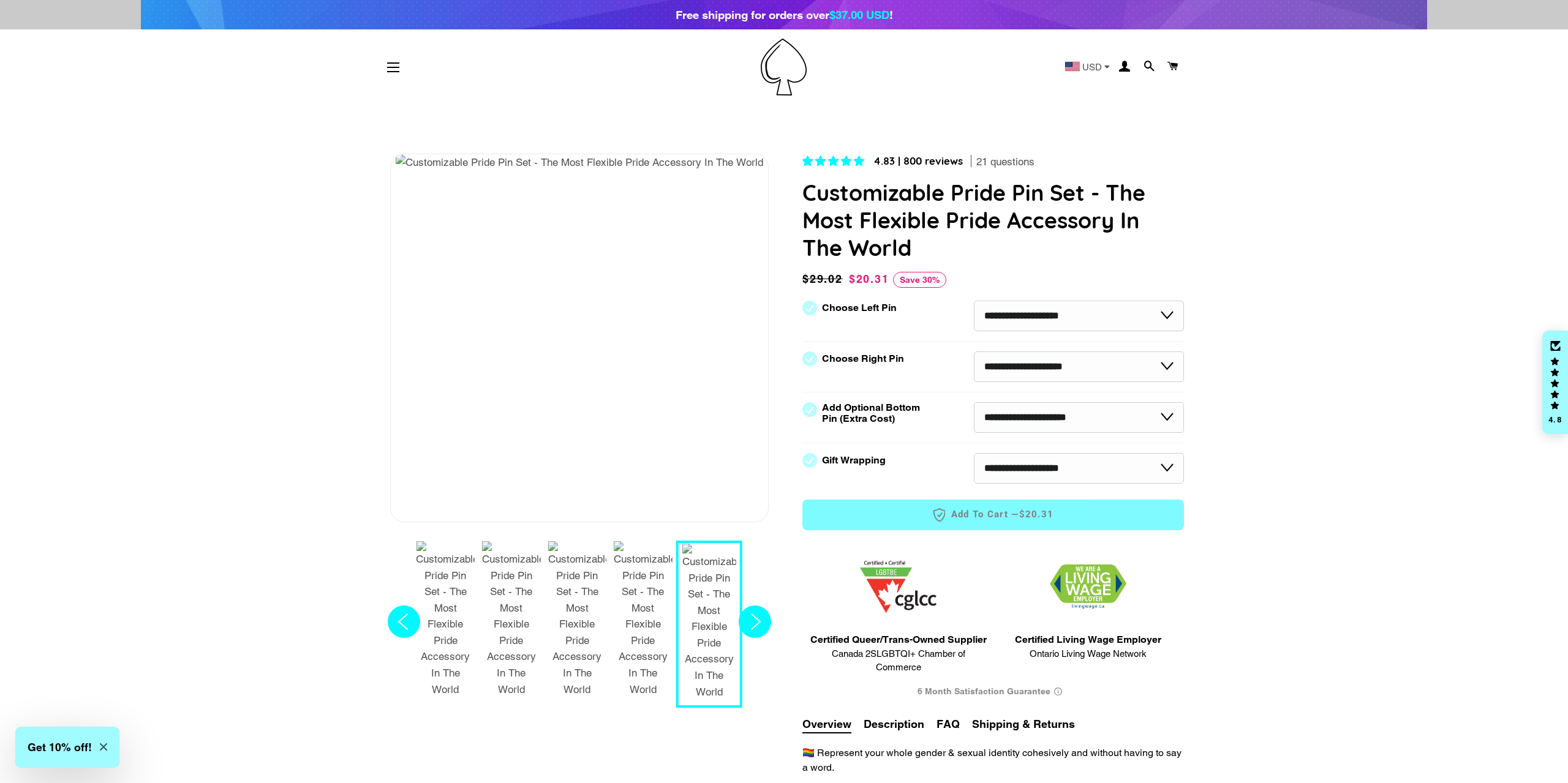 click 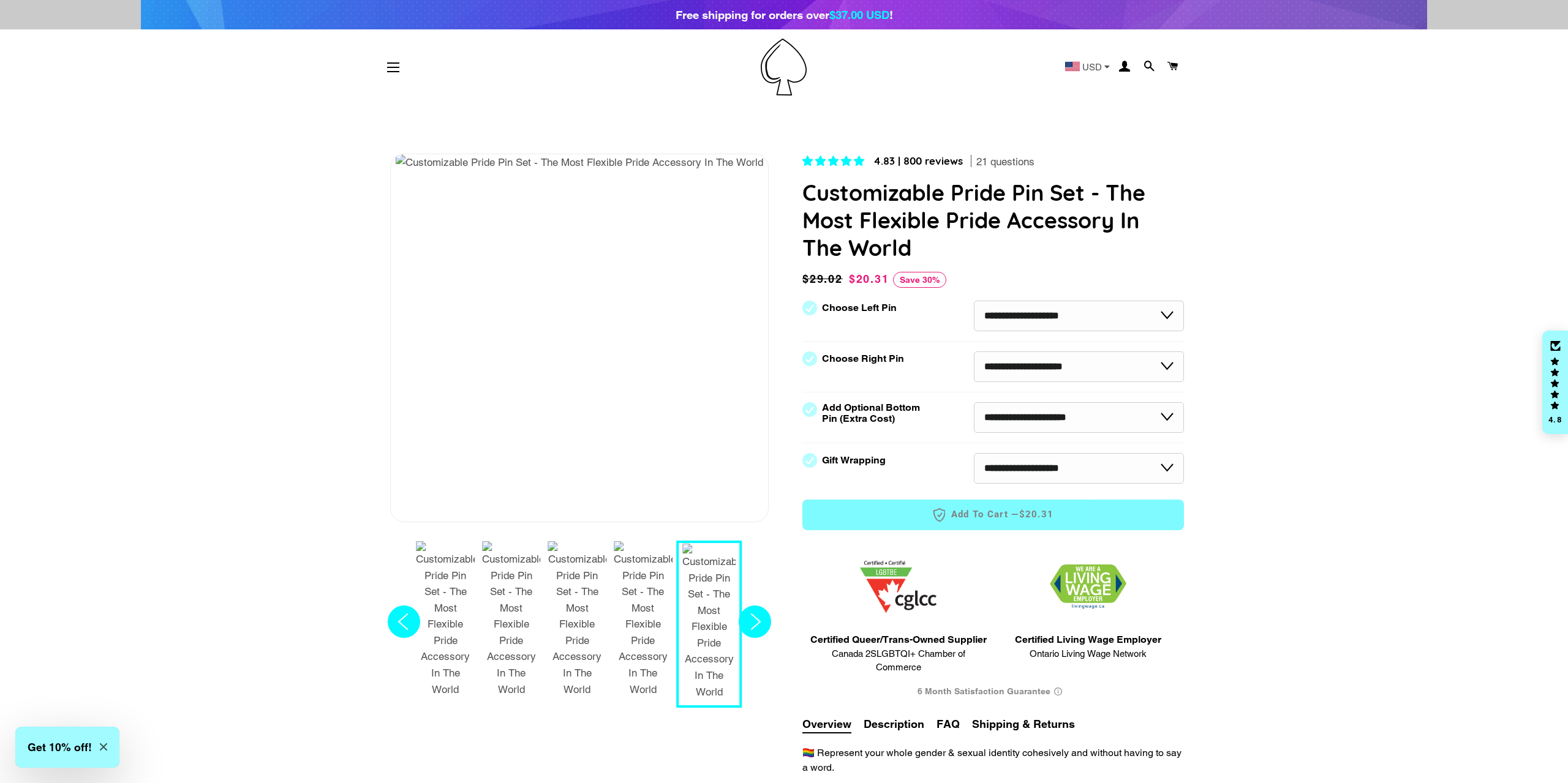 click 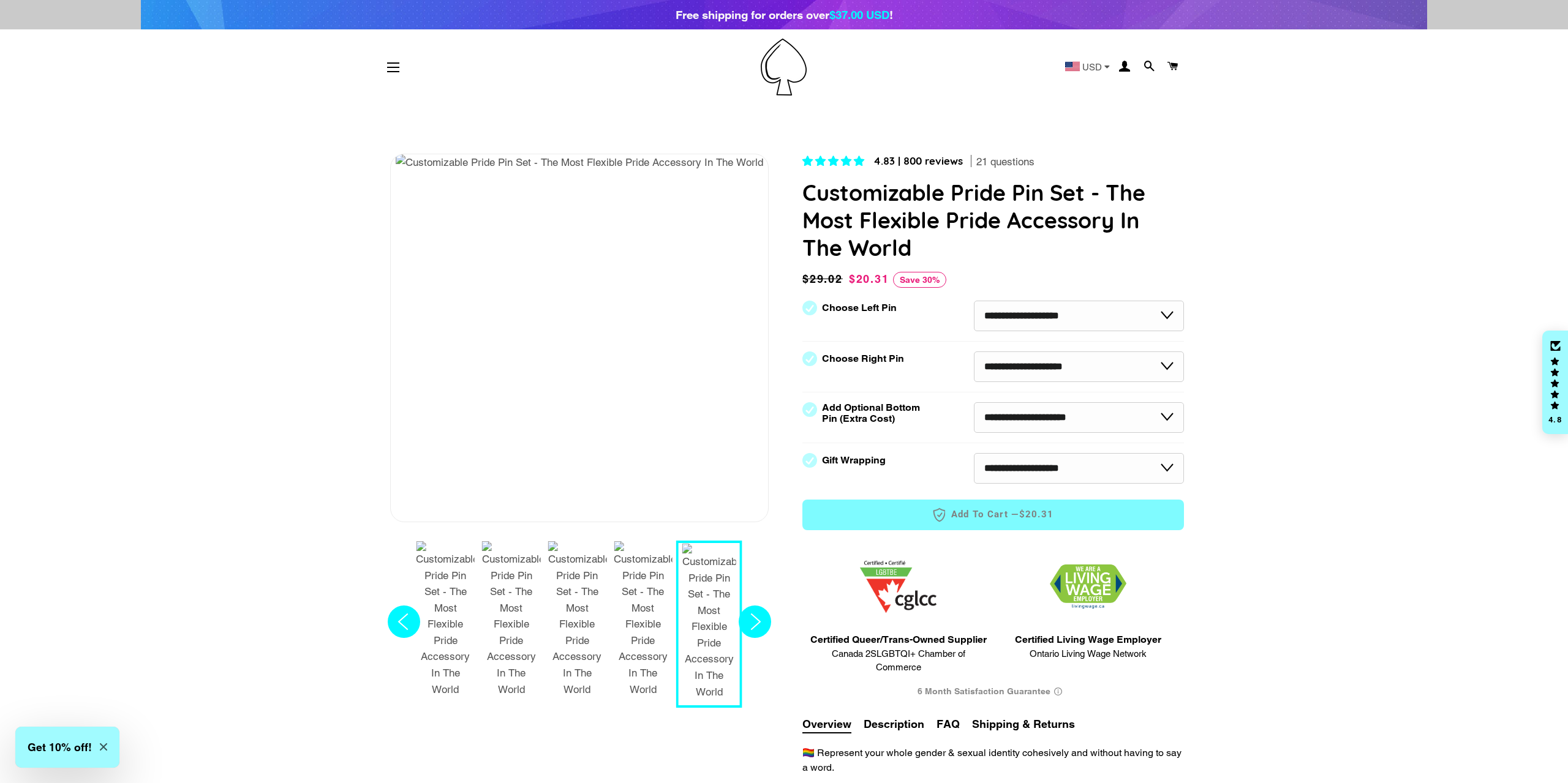 click 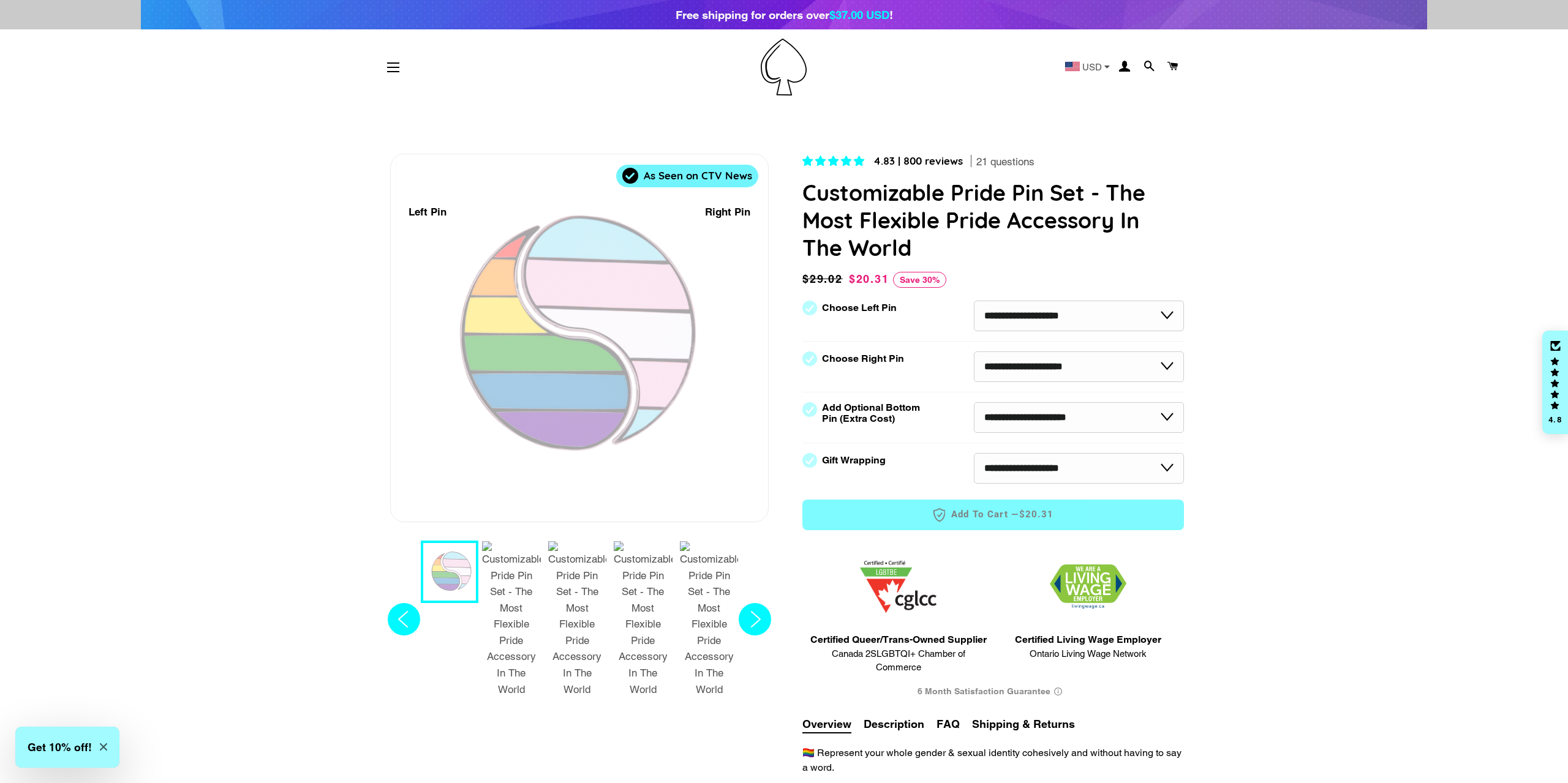 click 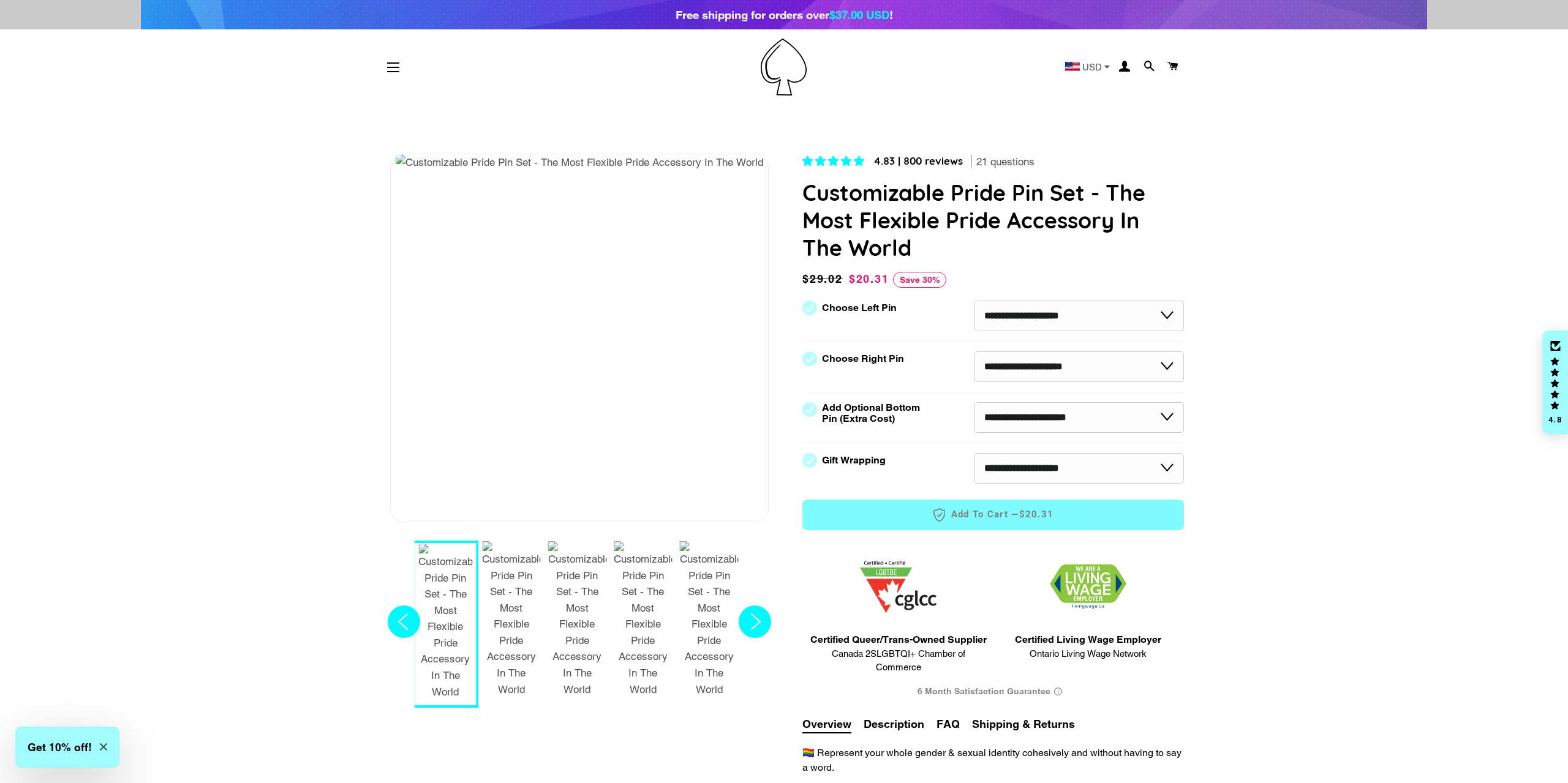 click 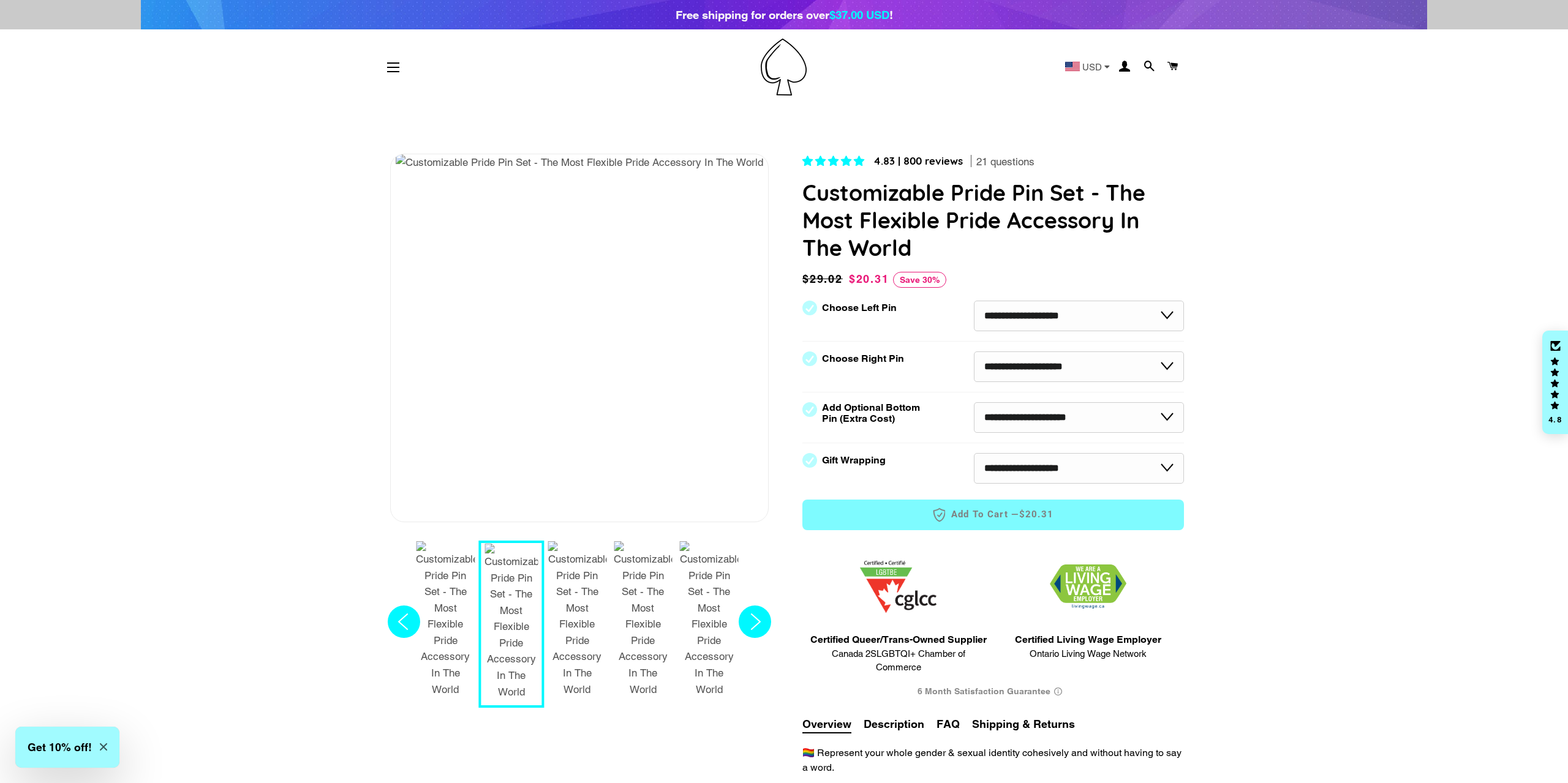 click 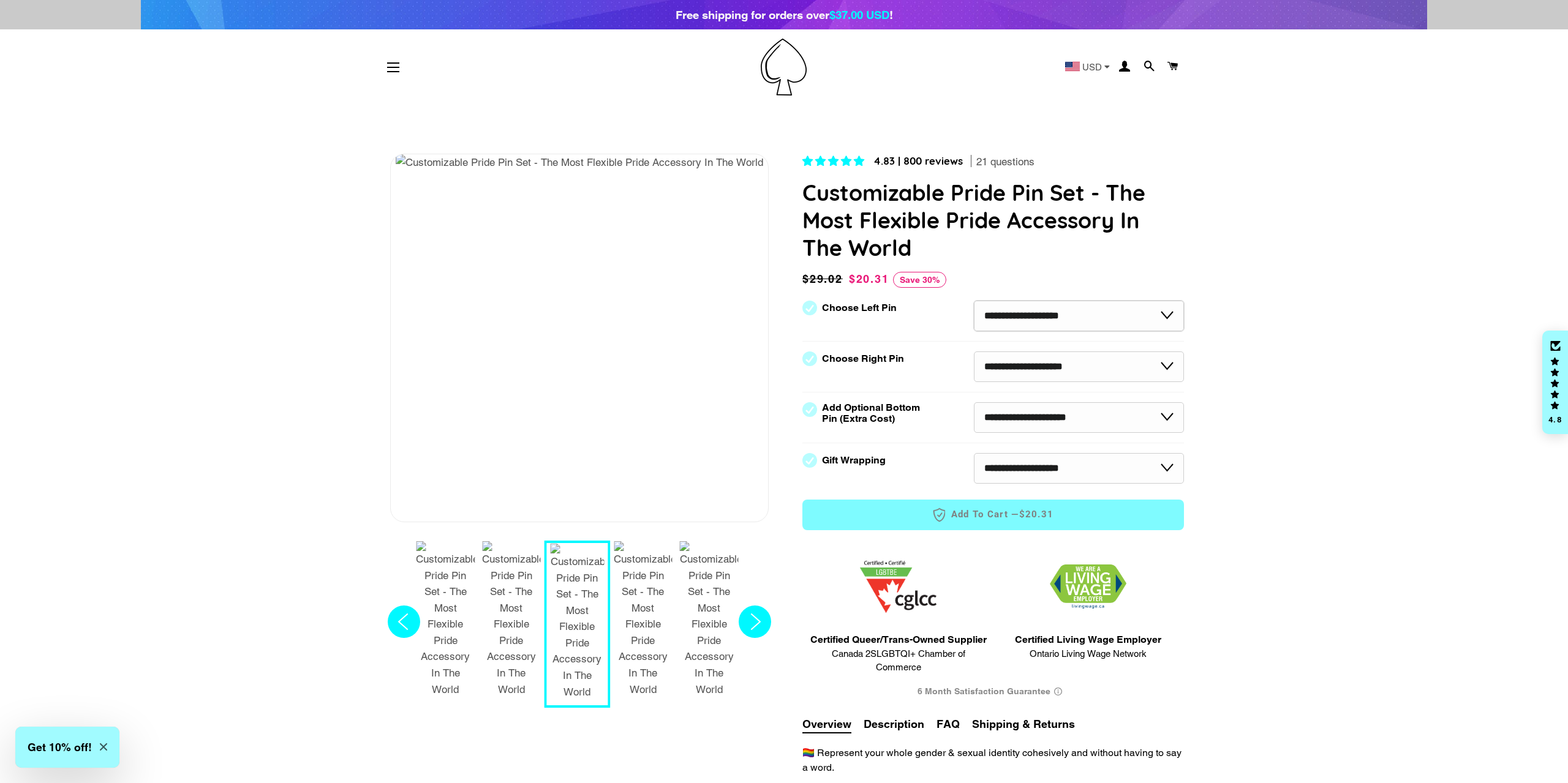 click on "**********" at bounding box center [1079, 316] 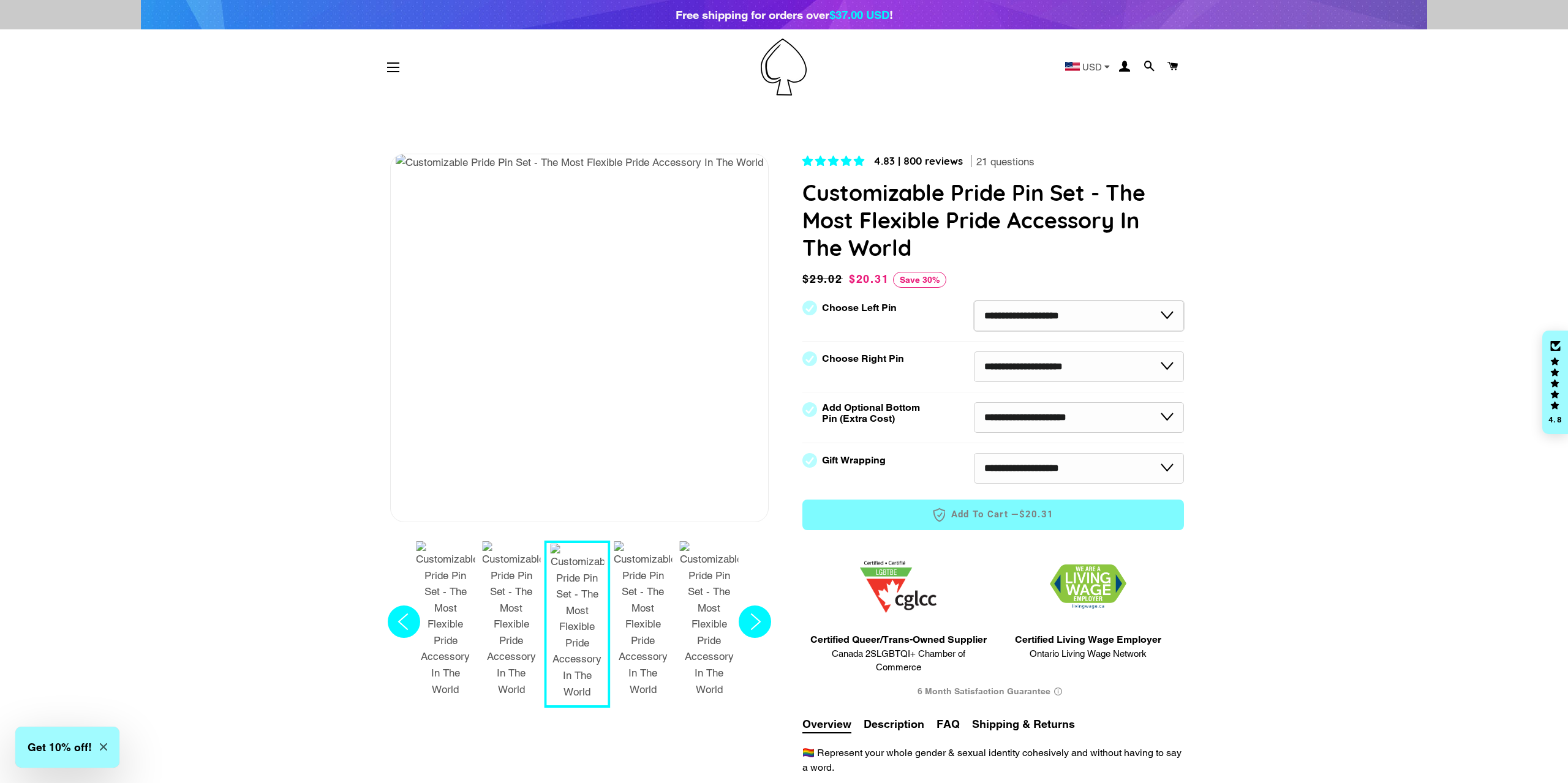 select on "*******" 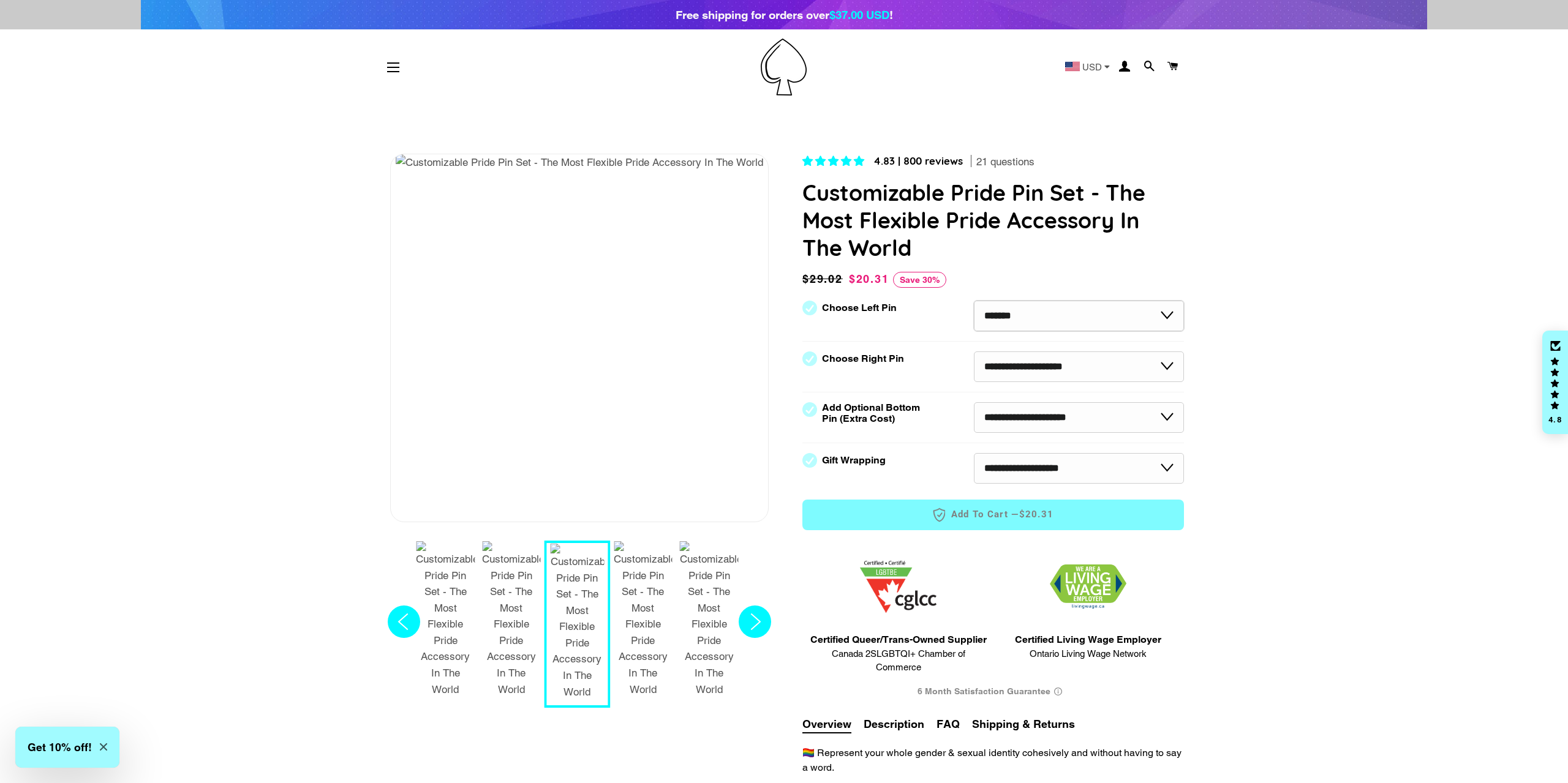 click on "*******" at bounding box center [0, 0] 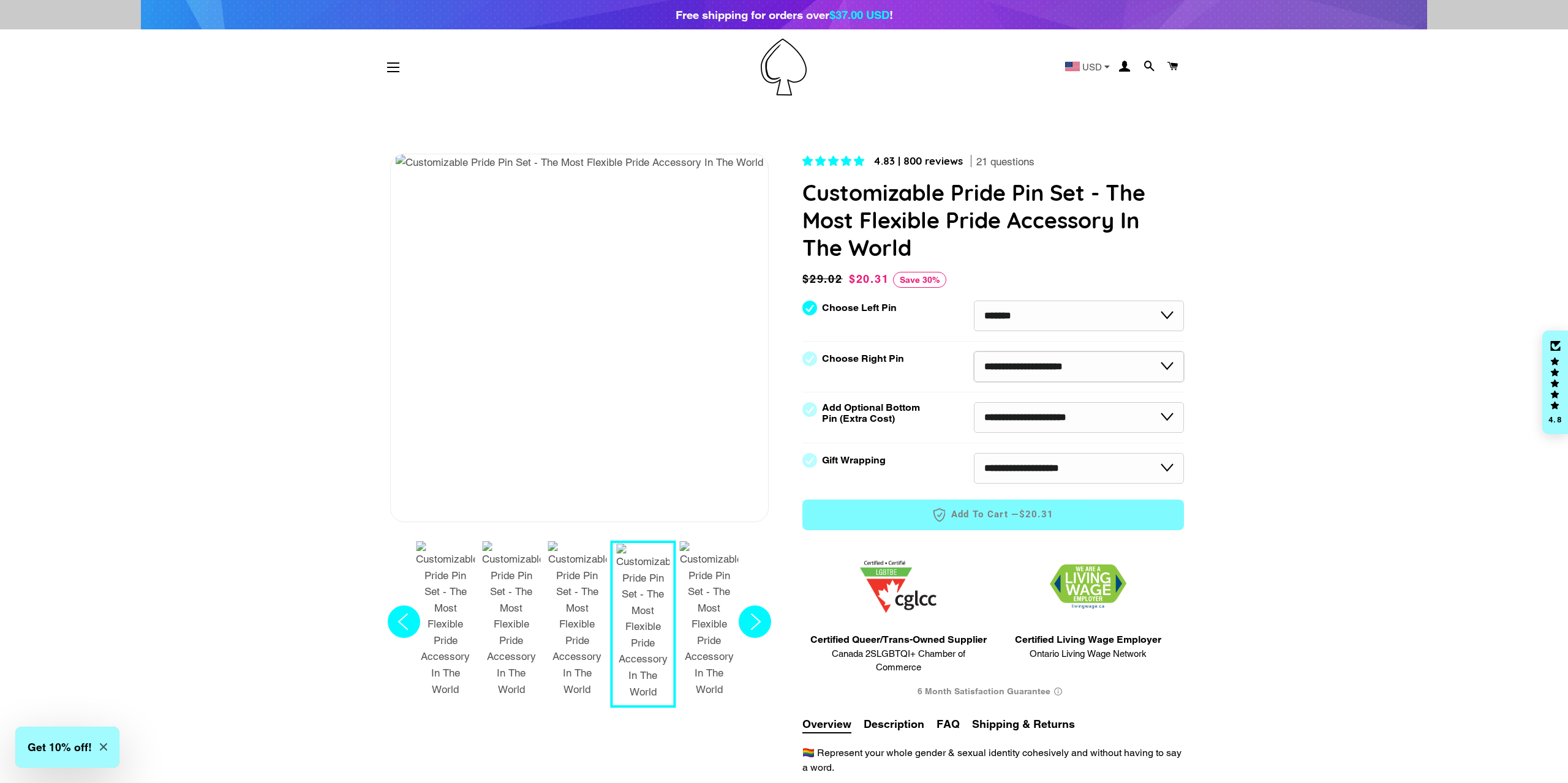 click on "**********" at bounding box center [1079, 367] 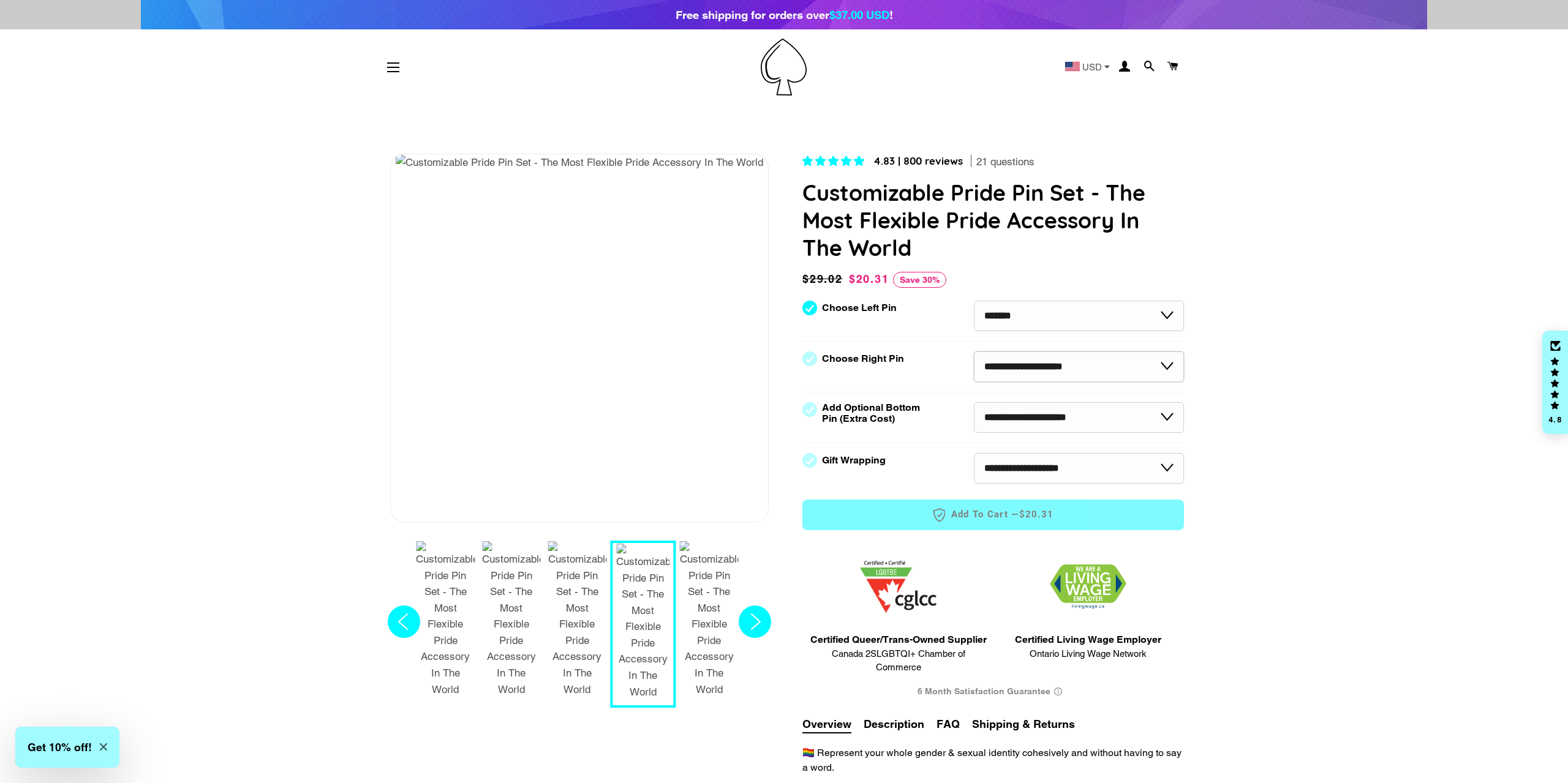 select on "**********" 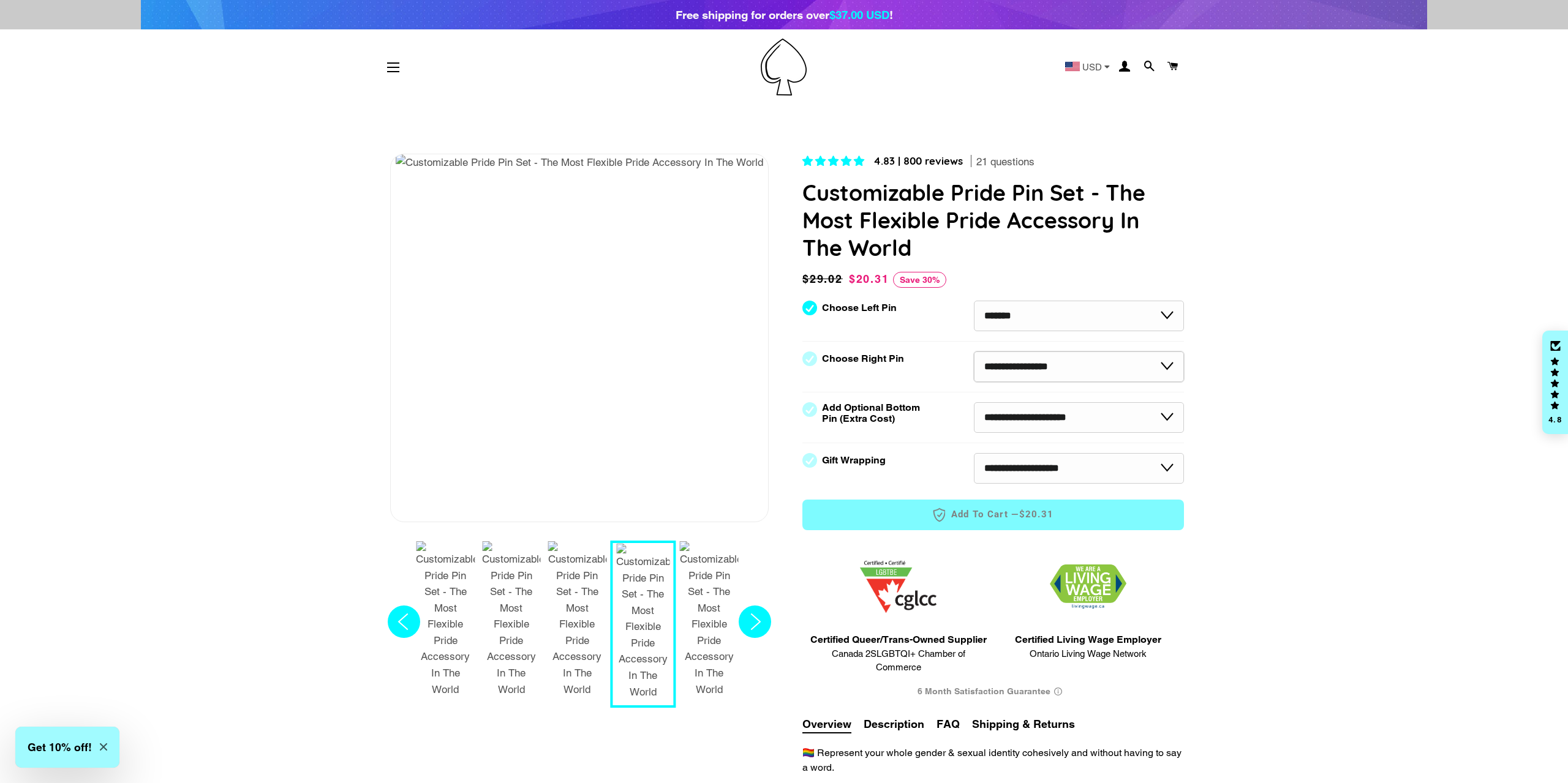 click on "**********" at bounding box center (0, 0) 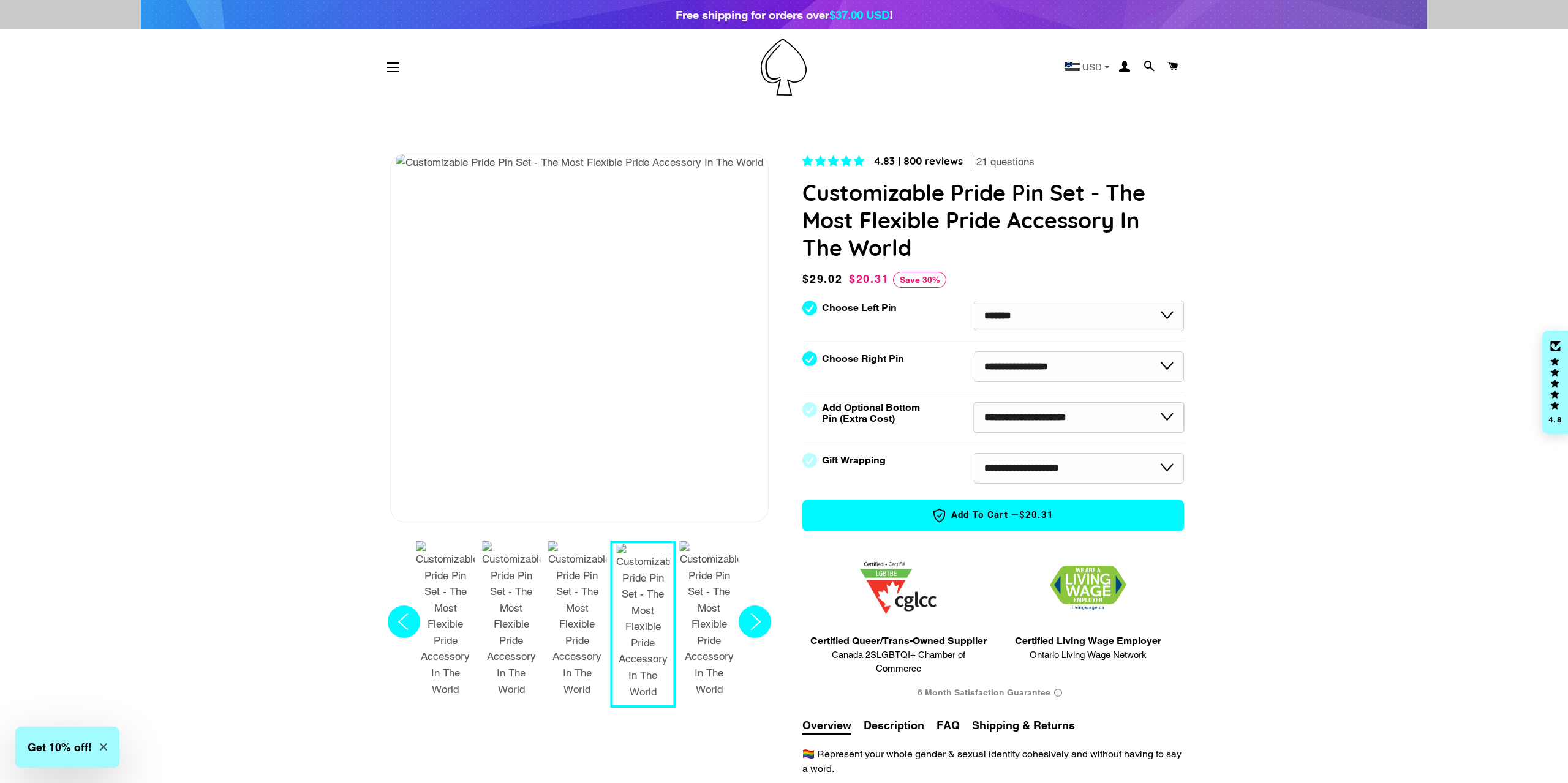 click on "**********" at bounding box center [1079, 418] 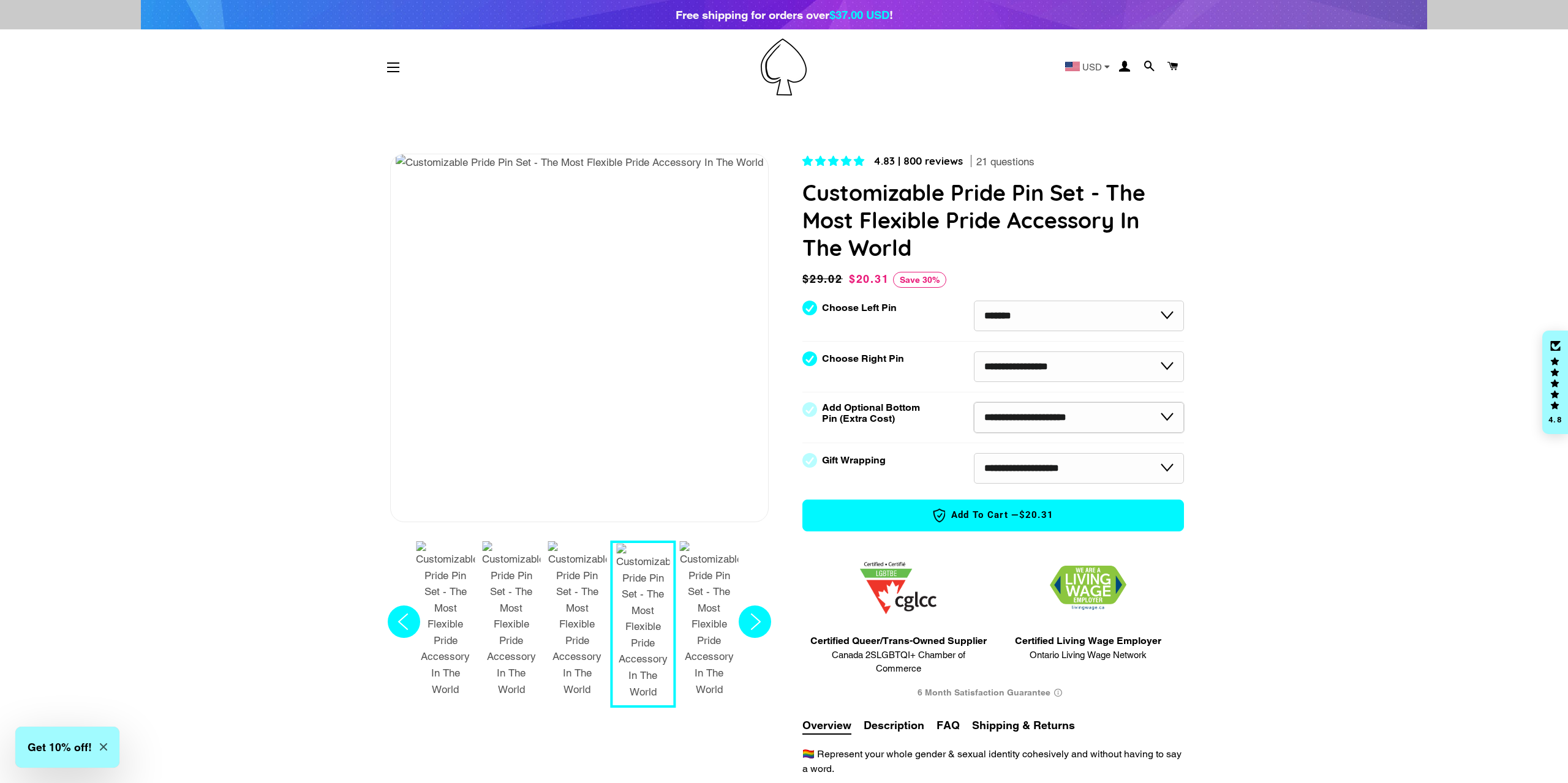 select on "**********" 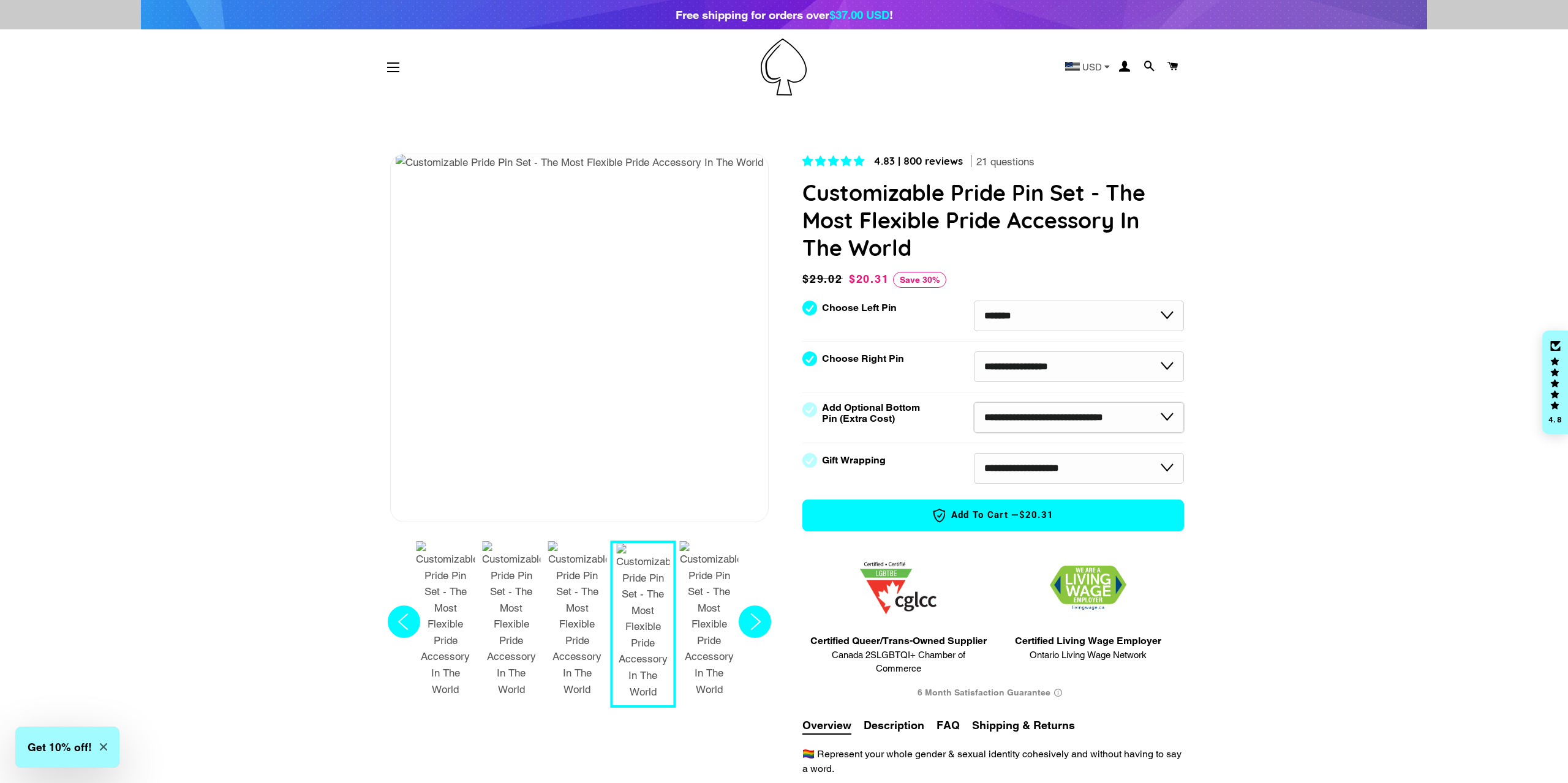 click on "**********" at bounding box center (0, 0) 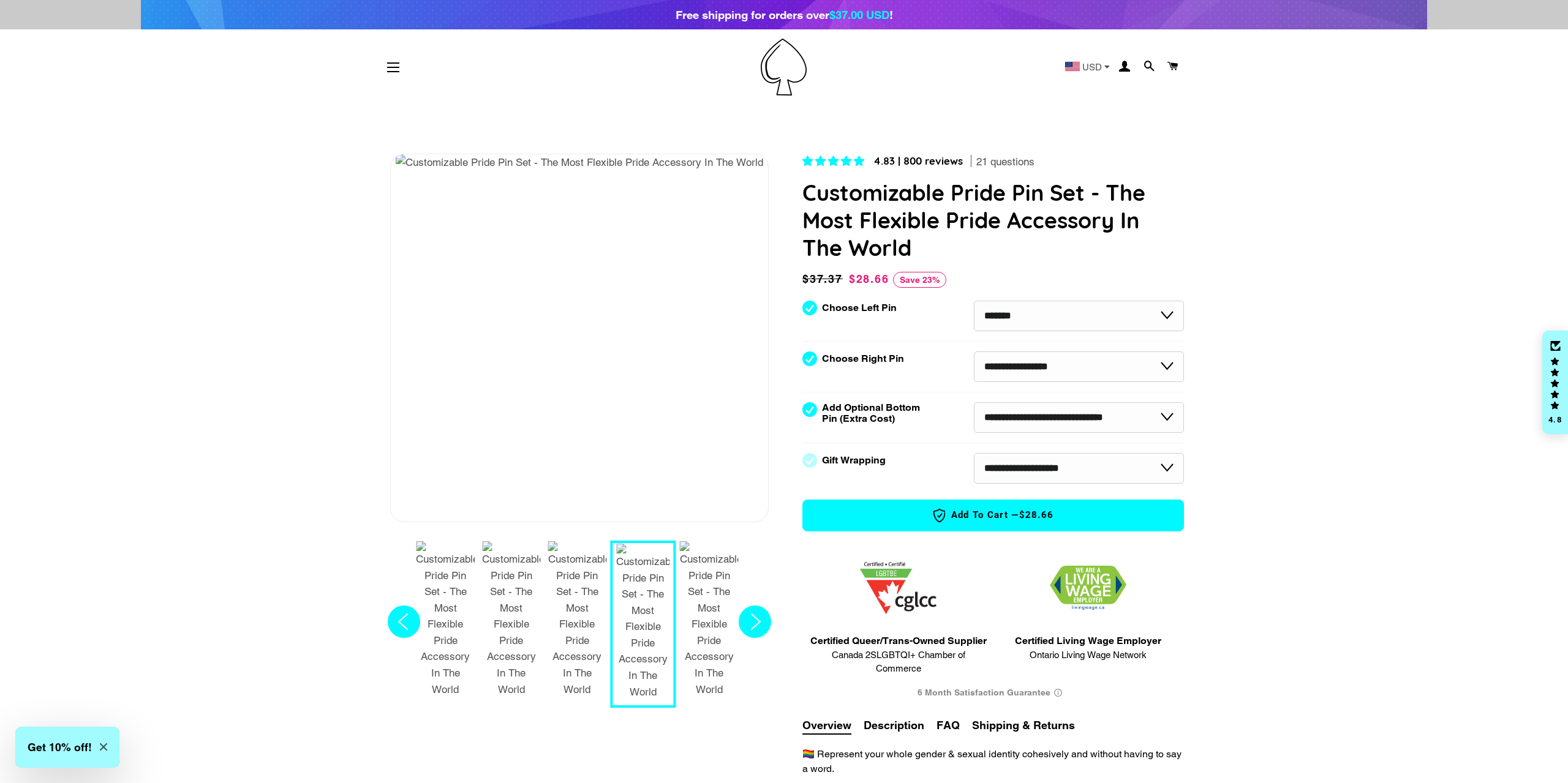 click at bounding box center (578, 619) 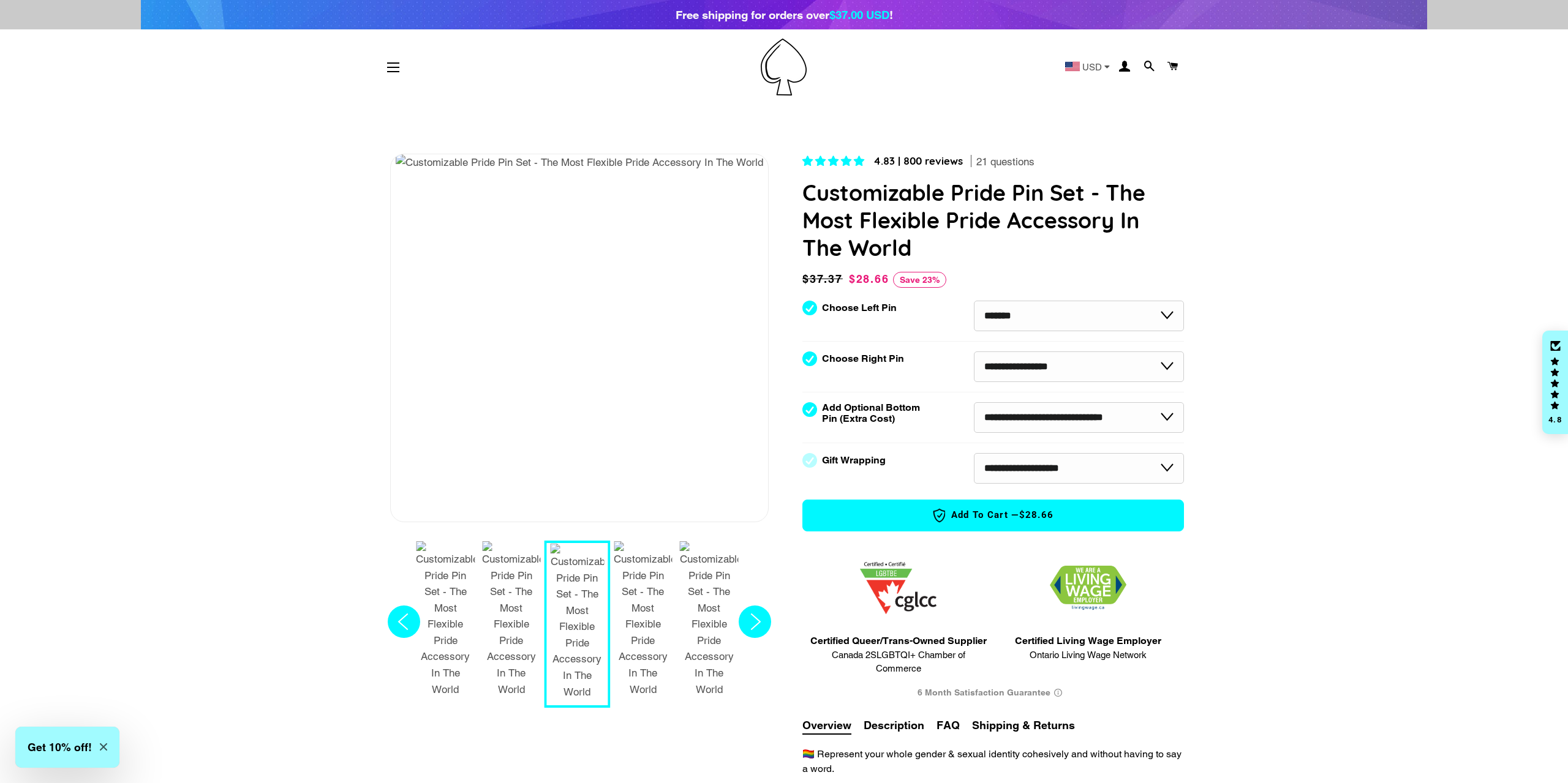 click at bounding box center [579, 162] 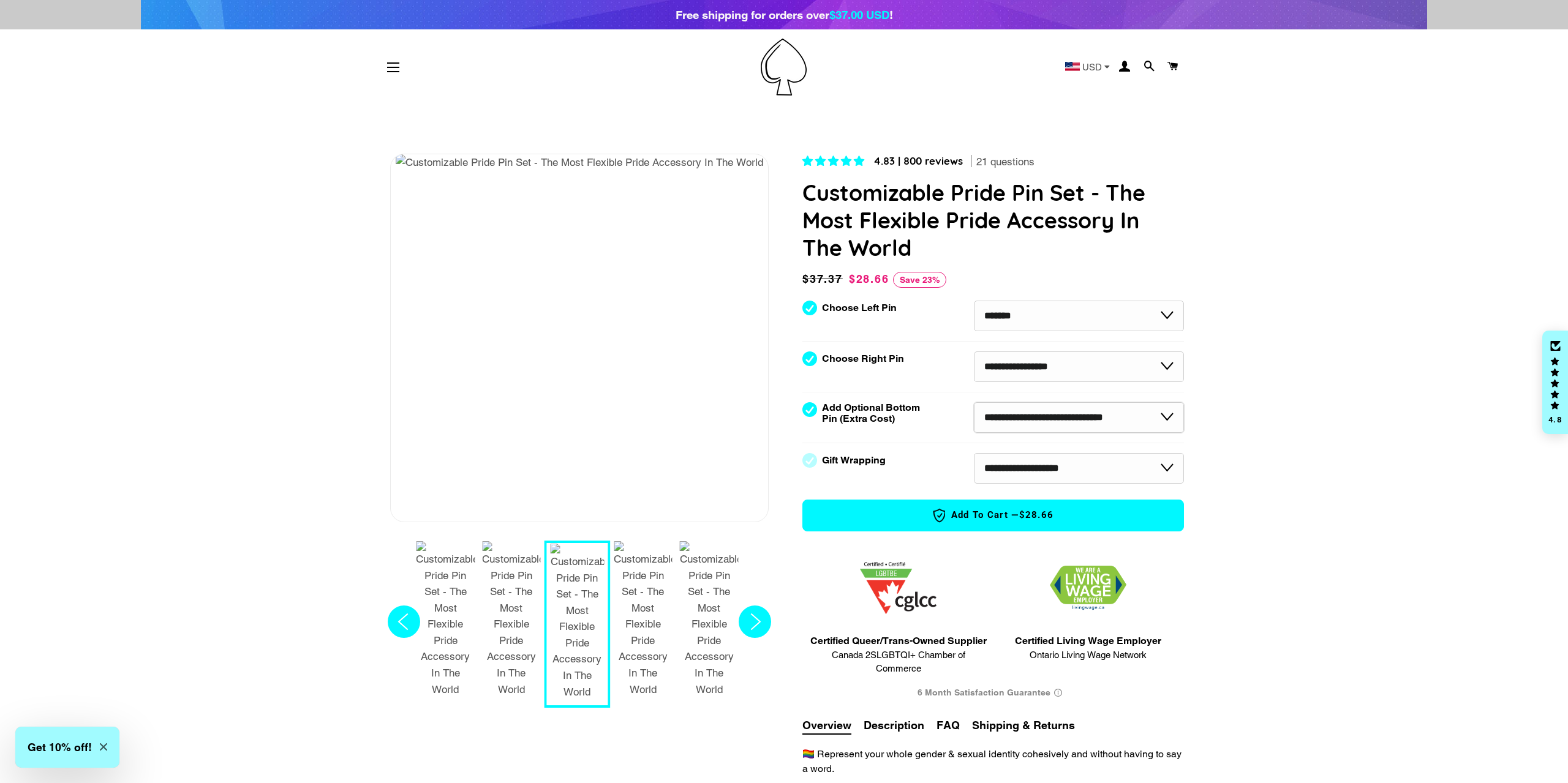 click on "**********" at bounding box center (1079, 418) 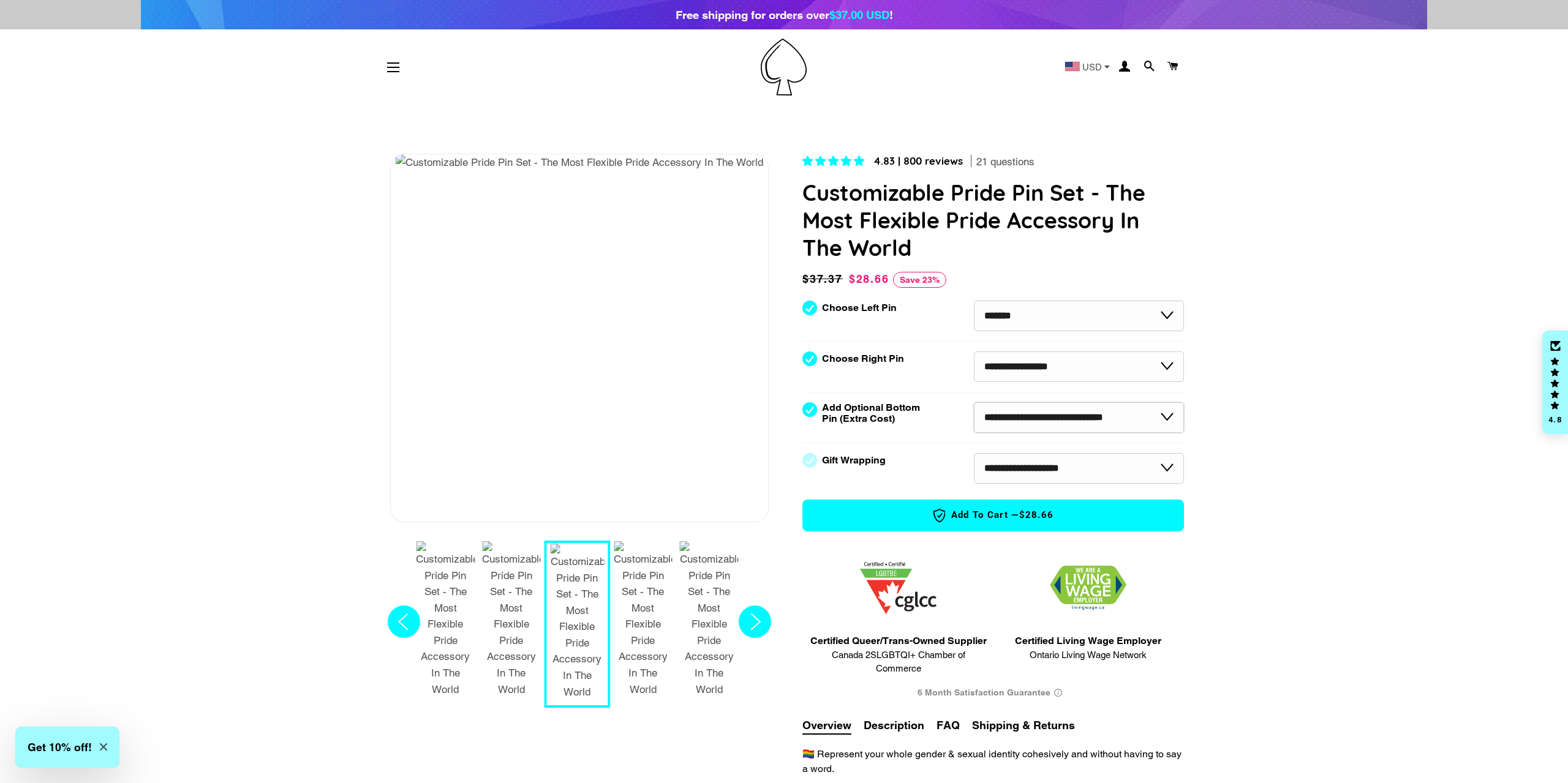 click on "**********" at bounding box center (1079, 418) 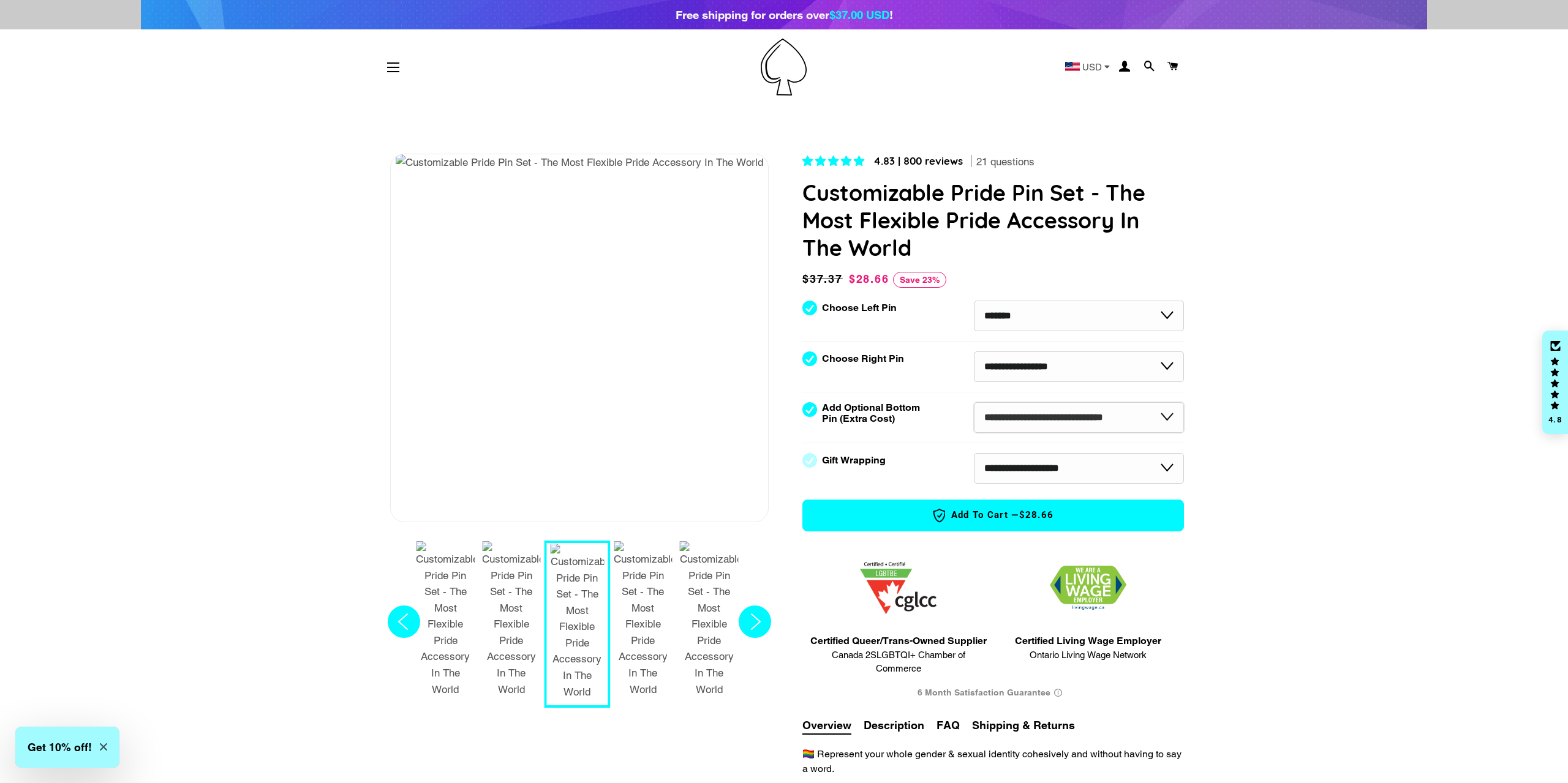 click on "800 reviews
21 questions
Customizable Pride Pin Set - The Most Flexible Pride Accessory In The World
Regular price
$37.37
Sale price
$28.66
Save 23%
Unit price
/  per" at bounding box center [784, 1449] 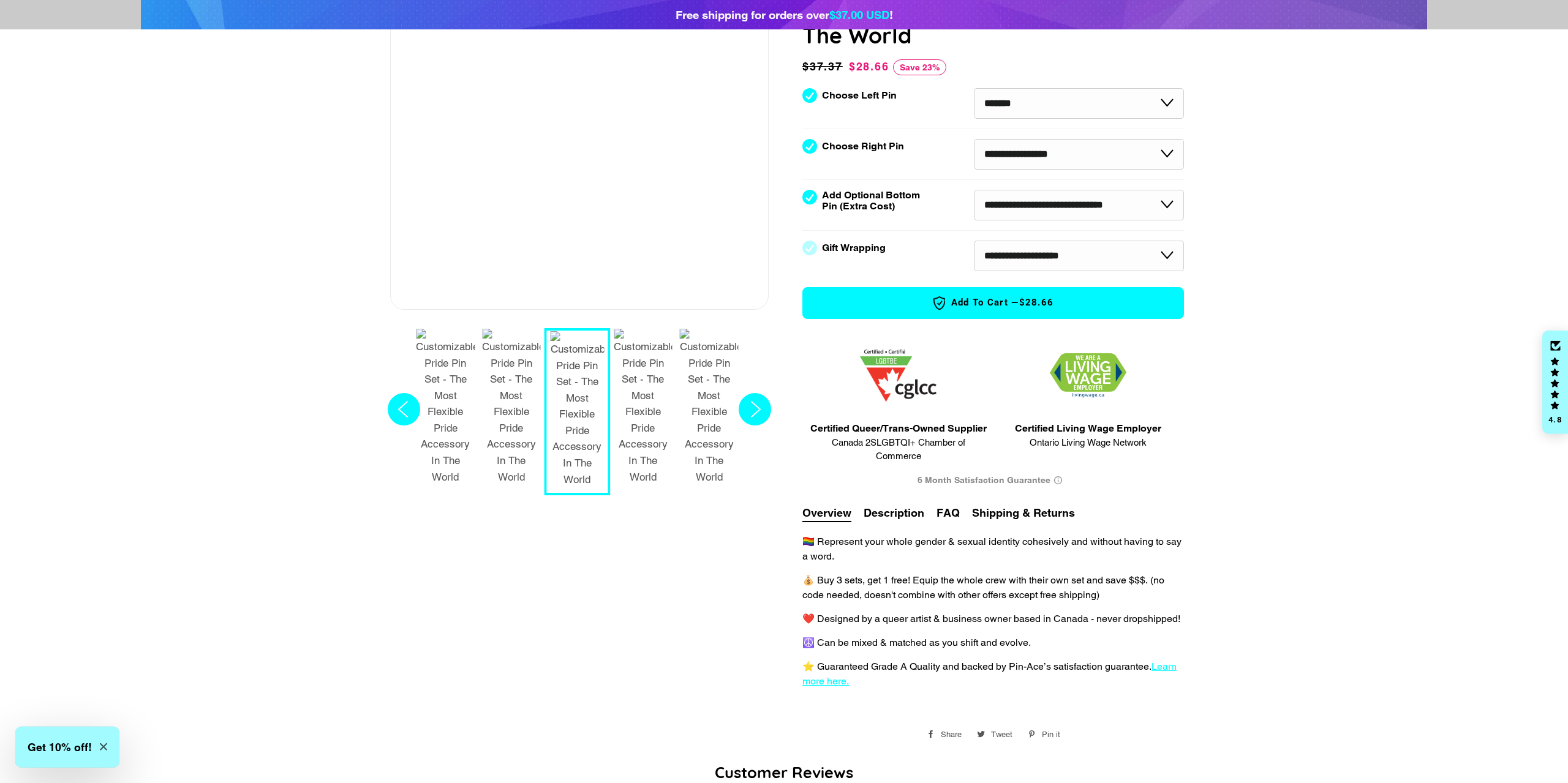 scroll, scrollTop: 187, scrollLeft: 0, axis: vertical 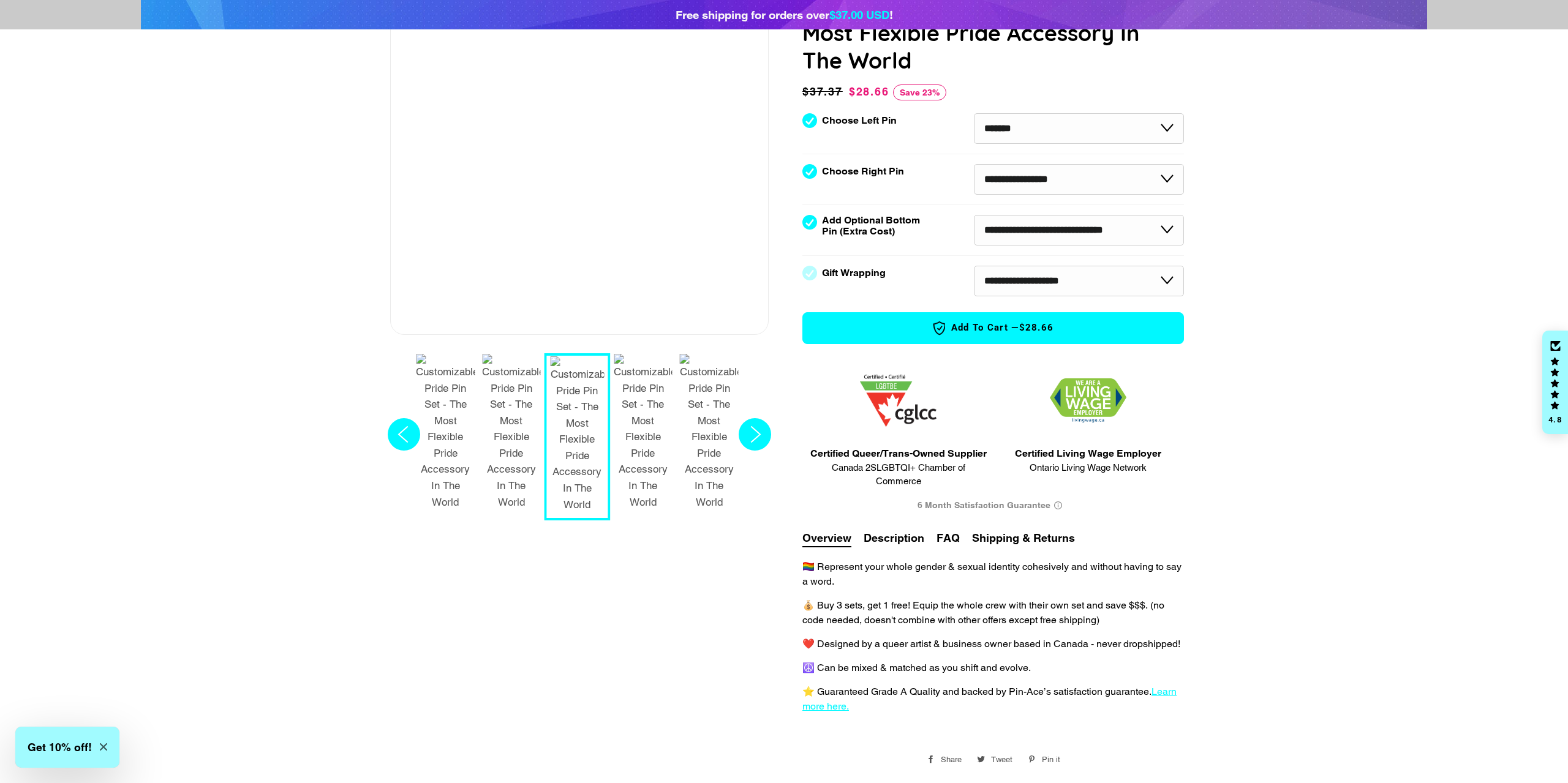click on "Add to Cart —   $28.66" at bounding box center [993, 328] 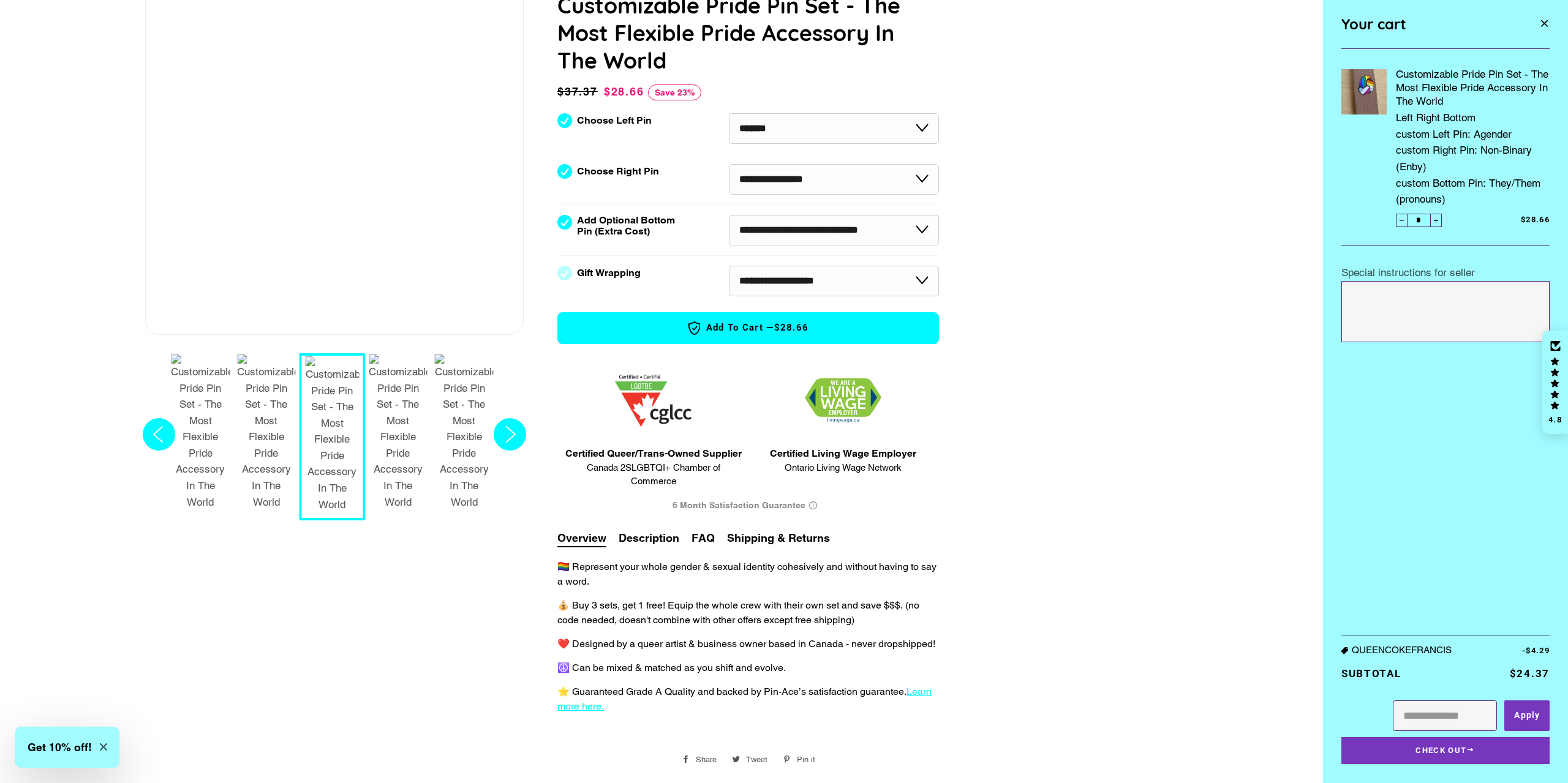 click on "800 reviews
21 questions
Customizable Pride Pin Set - The Most Flexible Pride Accessory In The World
Regular price
$37.37
Sale price
$28.66
Save 23%
Unit price
/  per" at bounding box center [539, 1262] 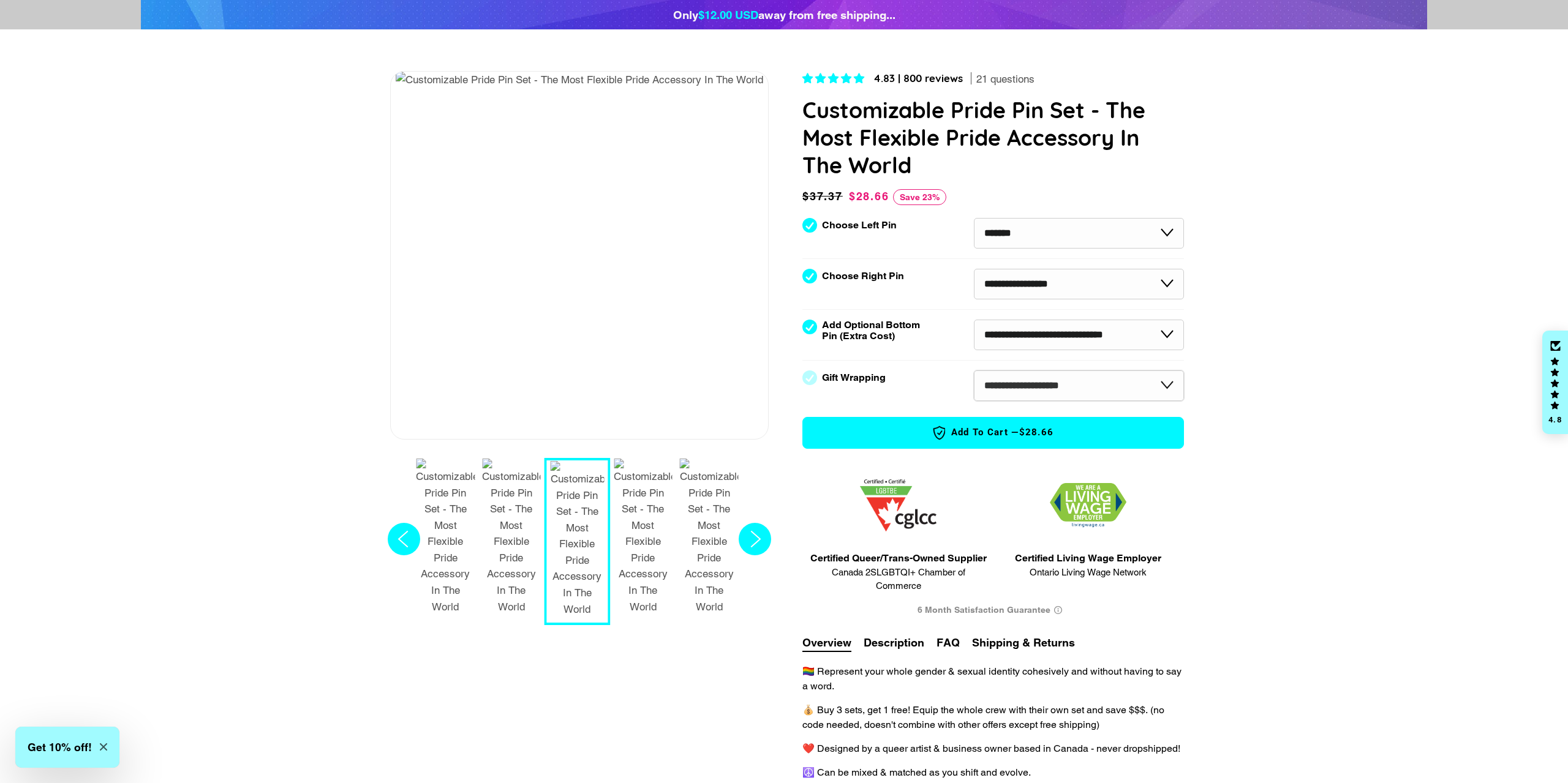 scroll, scrollTop: 0, scrollLeft: 0, axis: both 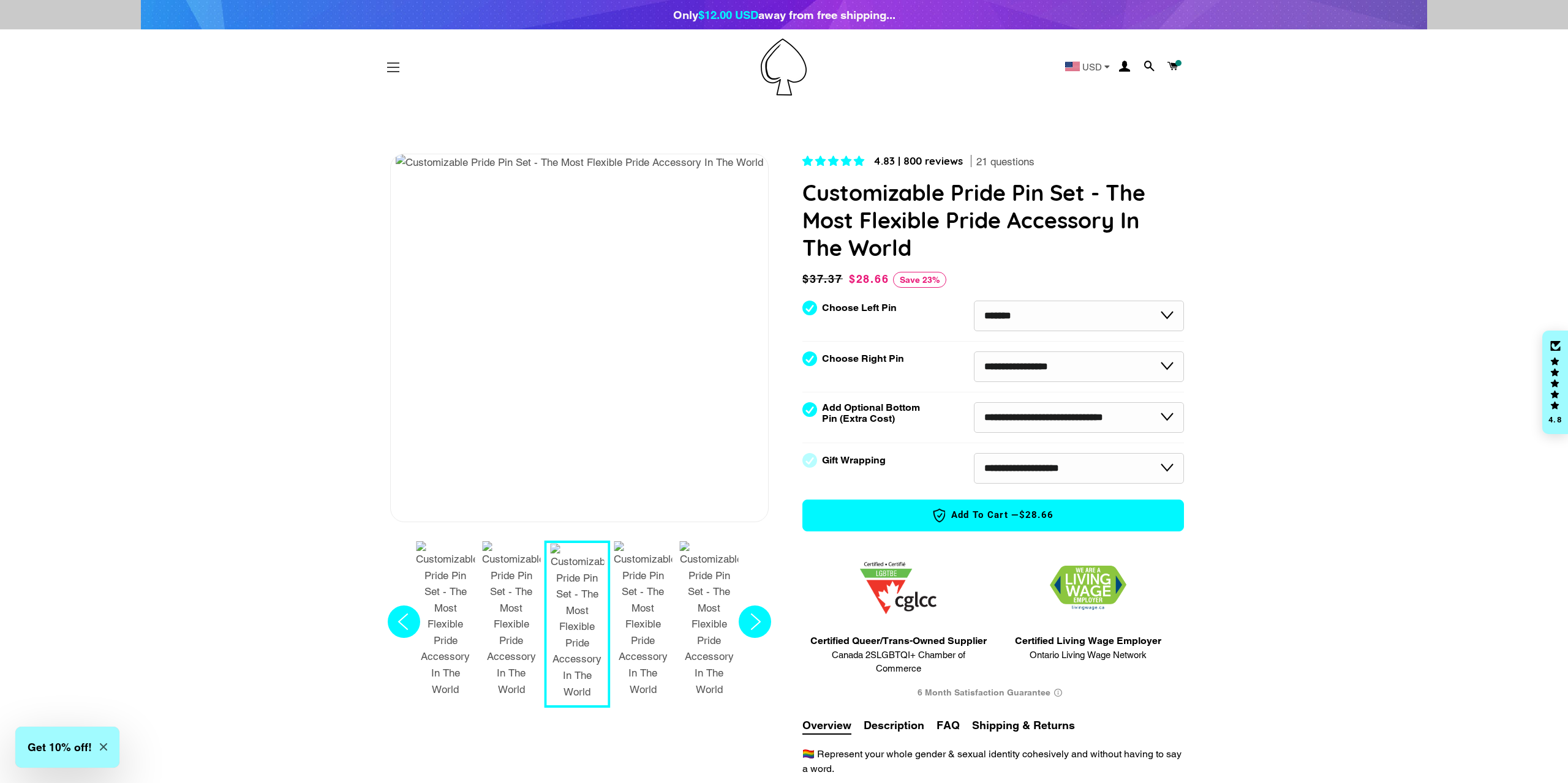 click on "Site navigation" at bounding box center [393, 67] 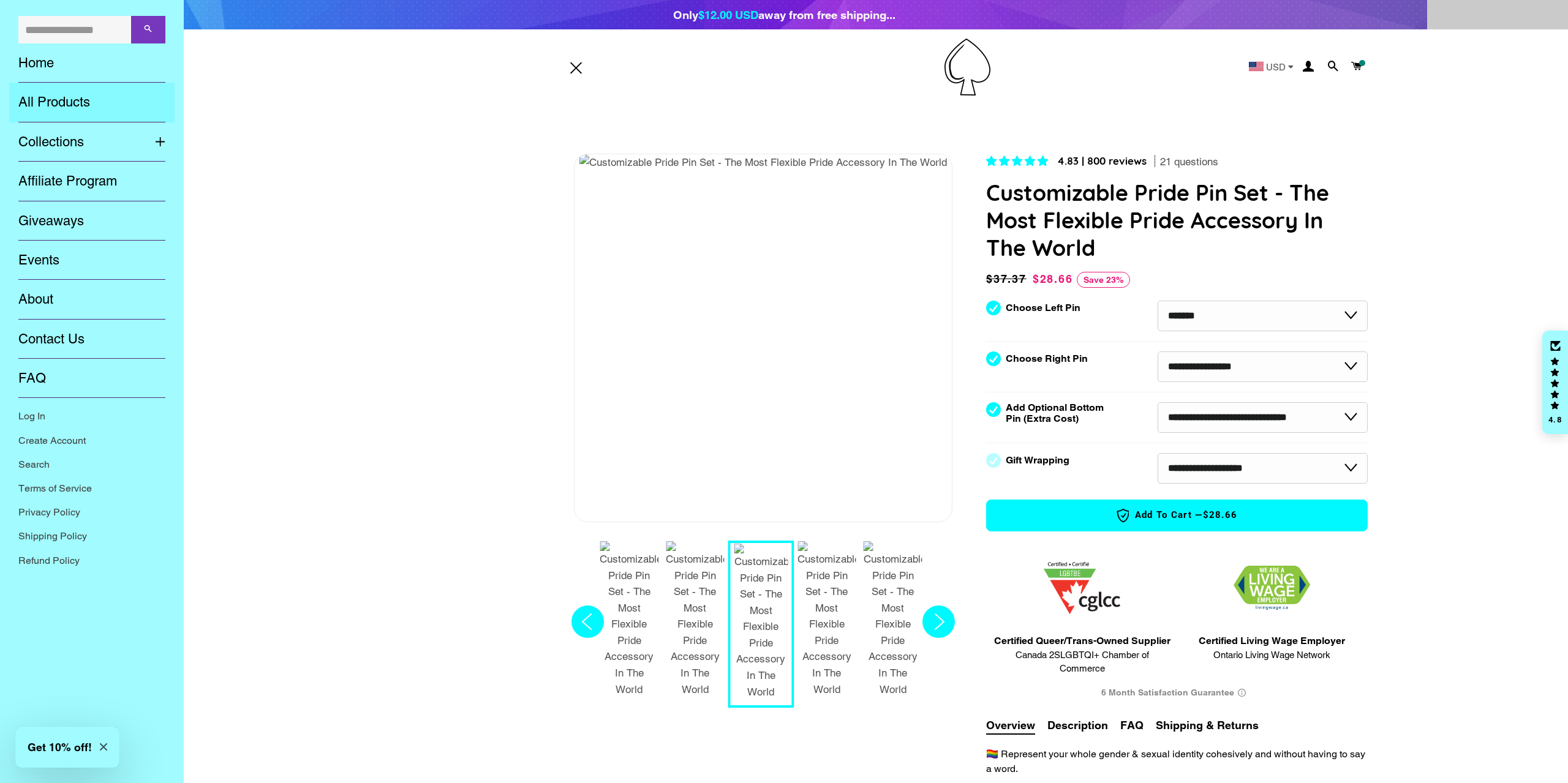 click on "All Products" at bounding box center (92, 102) 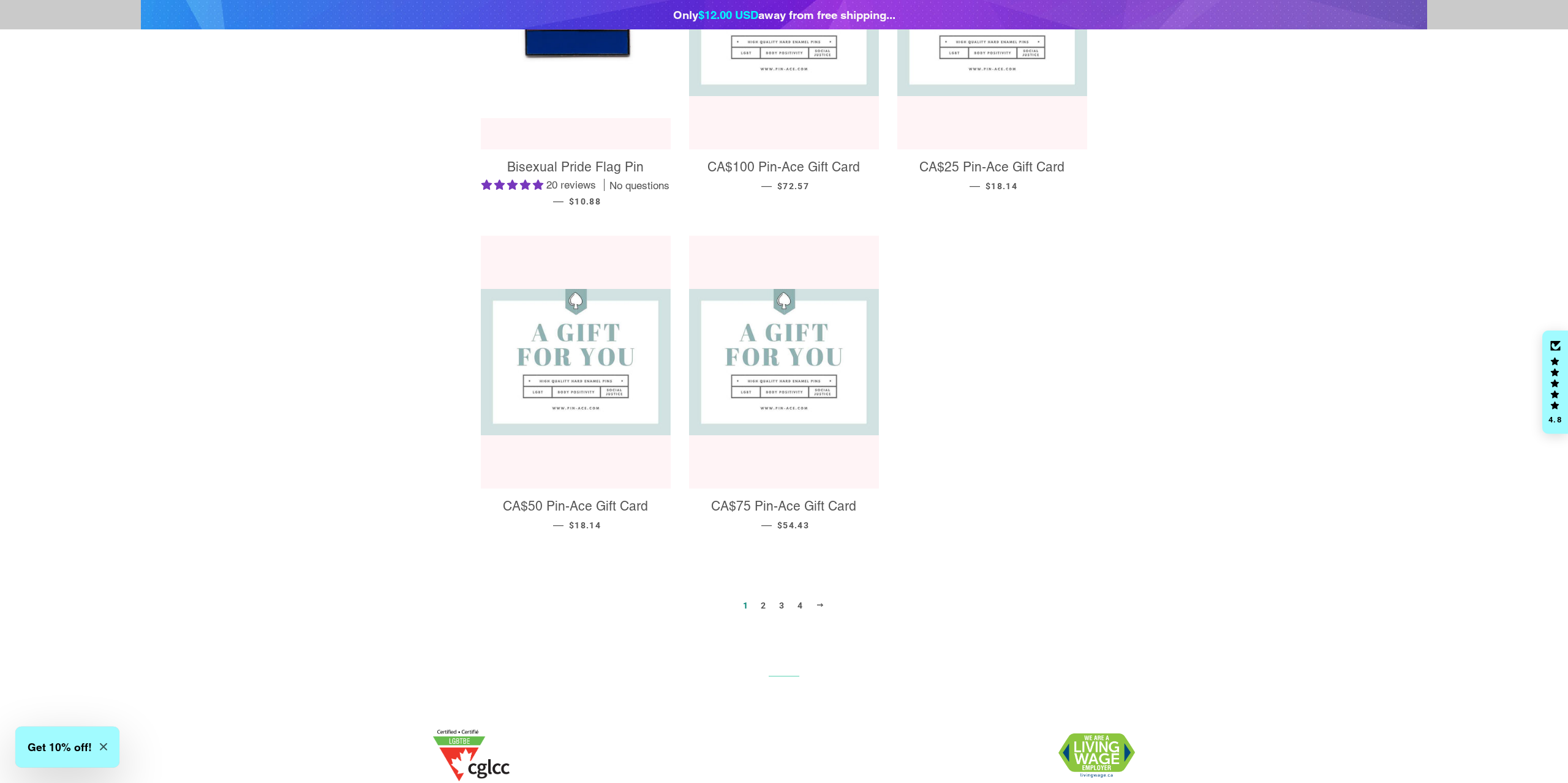 scroll, scrollTop: 1062, scrollLeft: 0, axis: vertical 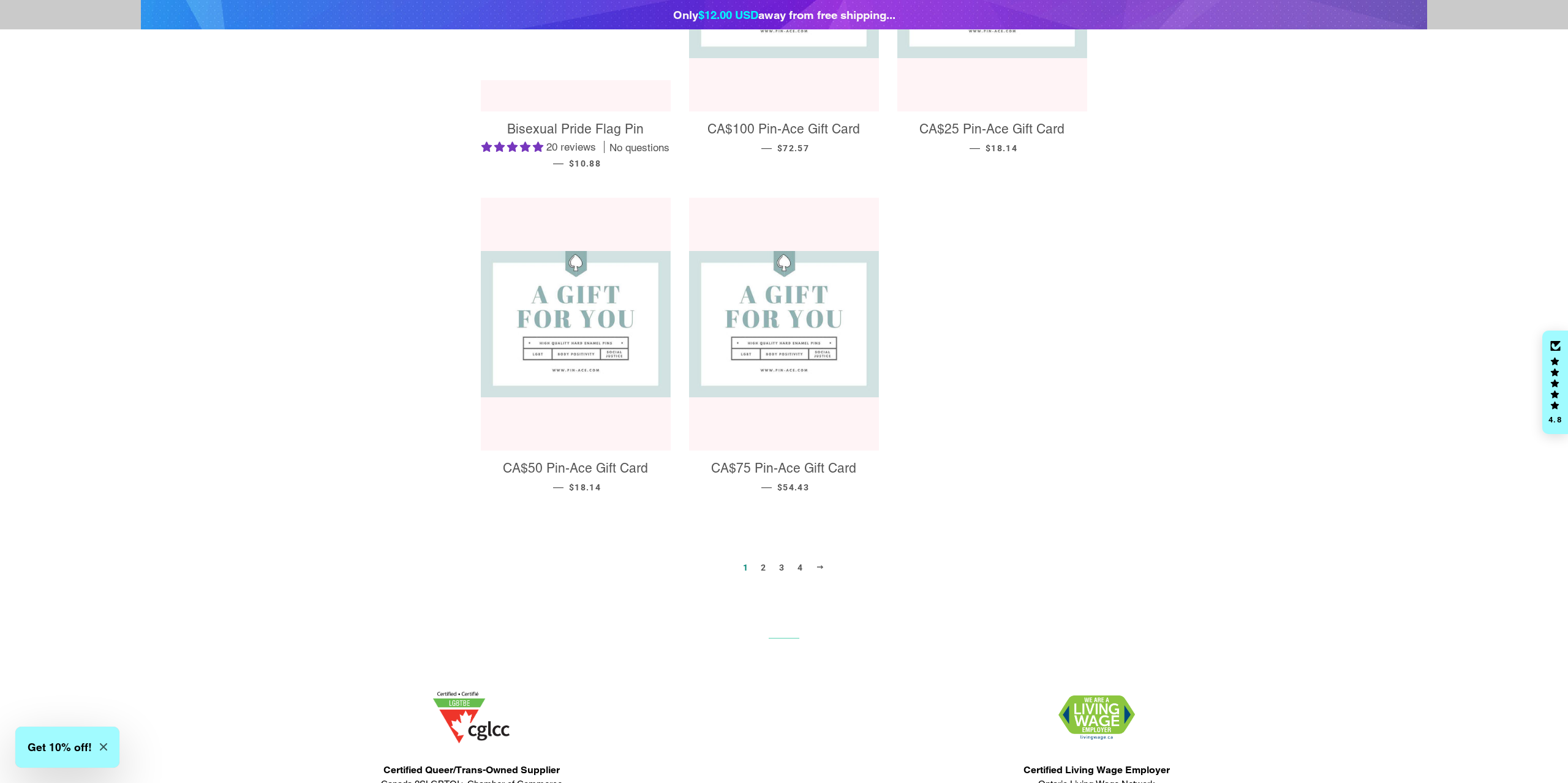 click at bounding box center (820, 567) 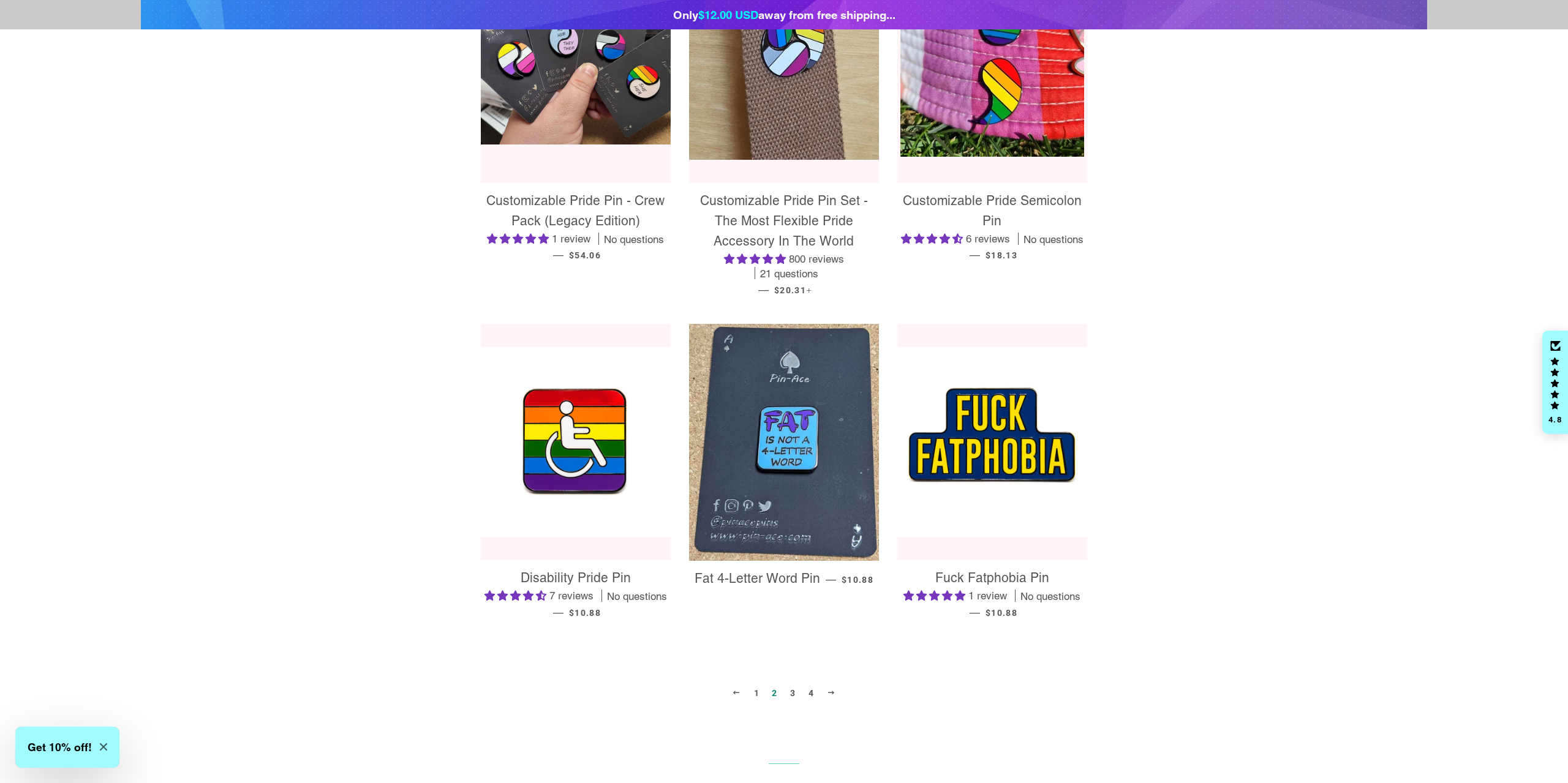 scroll, scrollTop: 999, scrollLeft: 0, axis: vertical 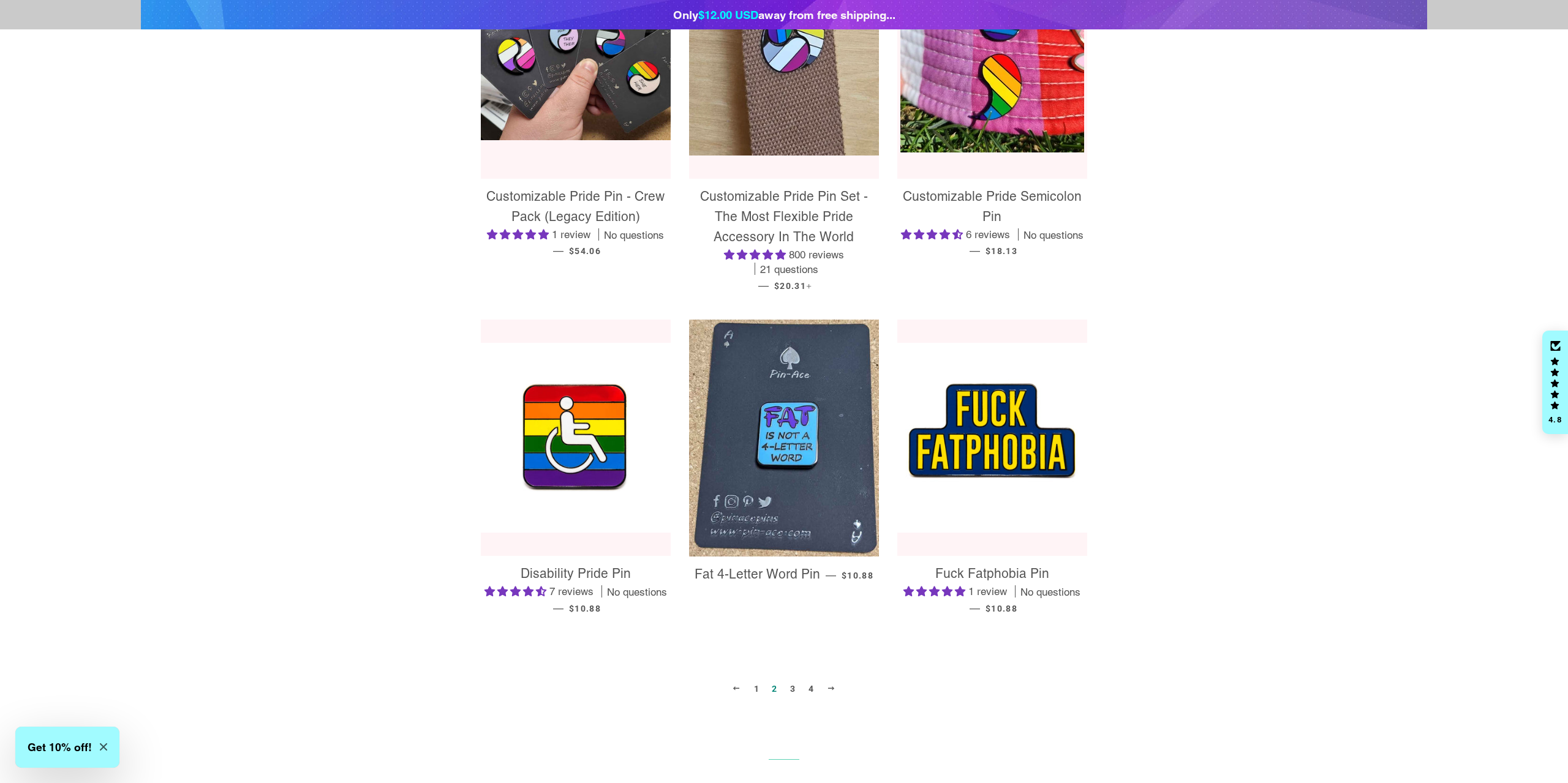 click at bounding box center [831, 688] 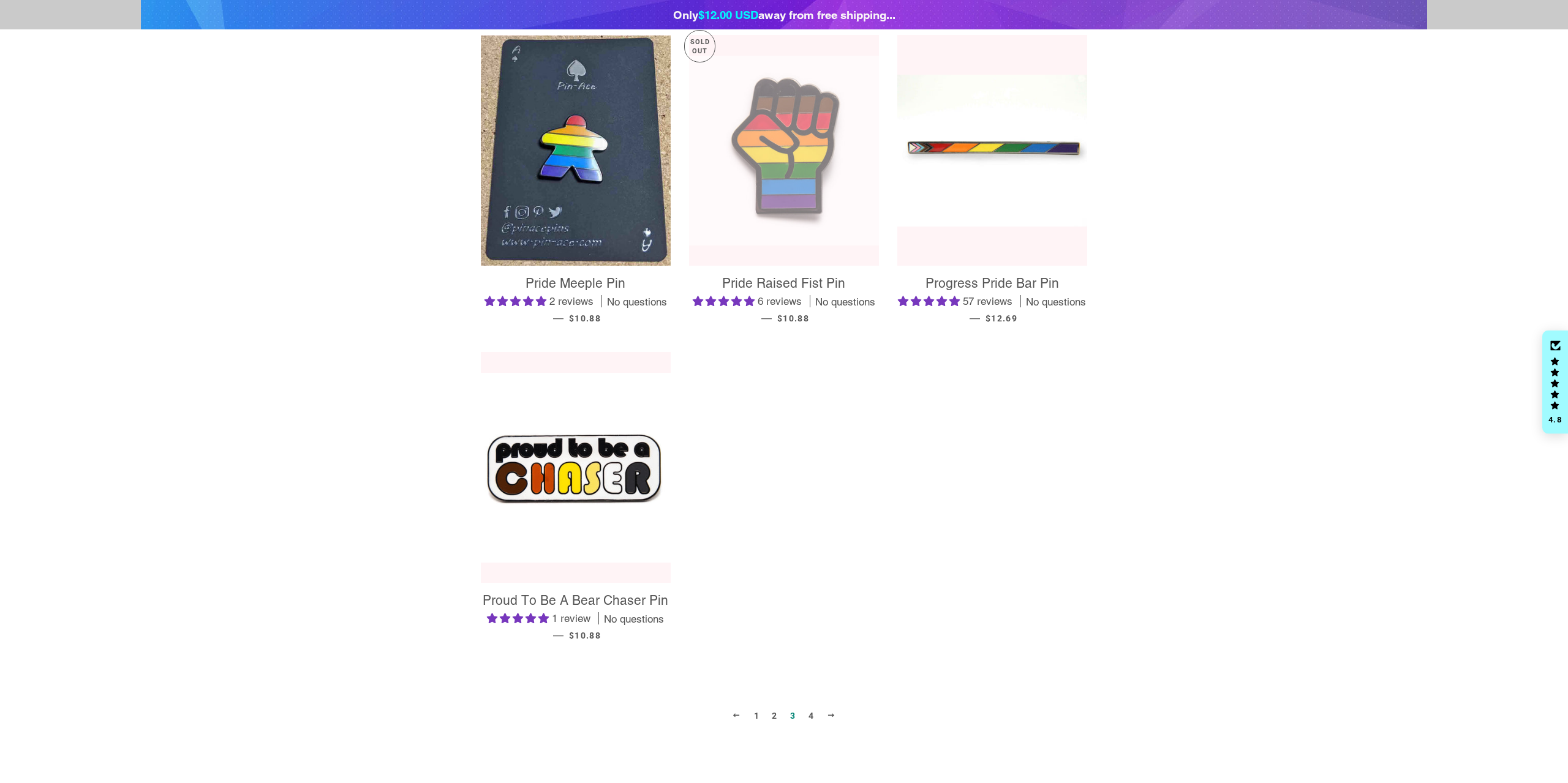 scroll, scrollTop: 999, scrollLeft: 0, axis: vertical 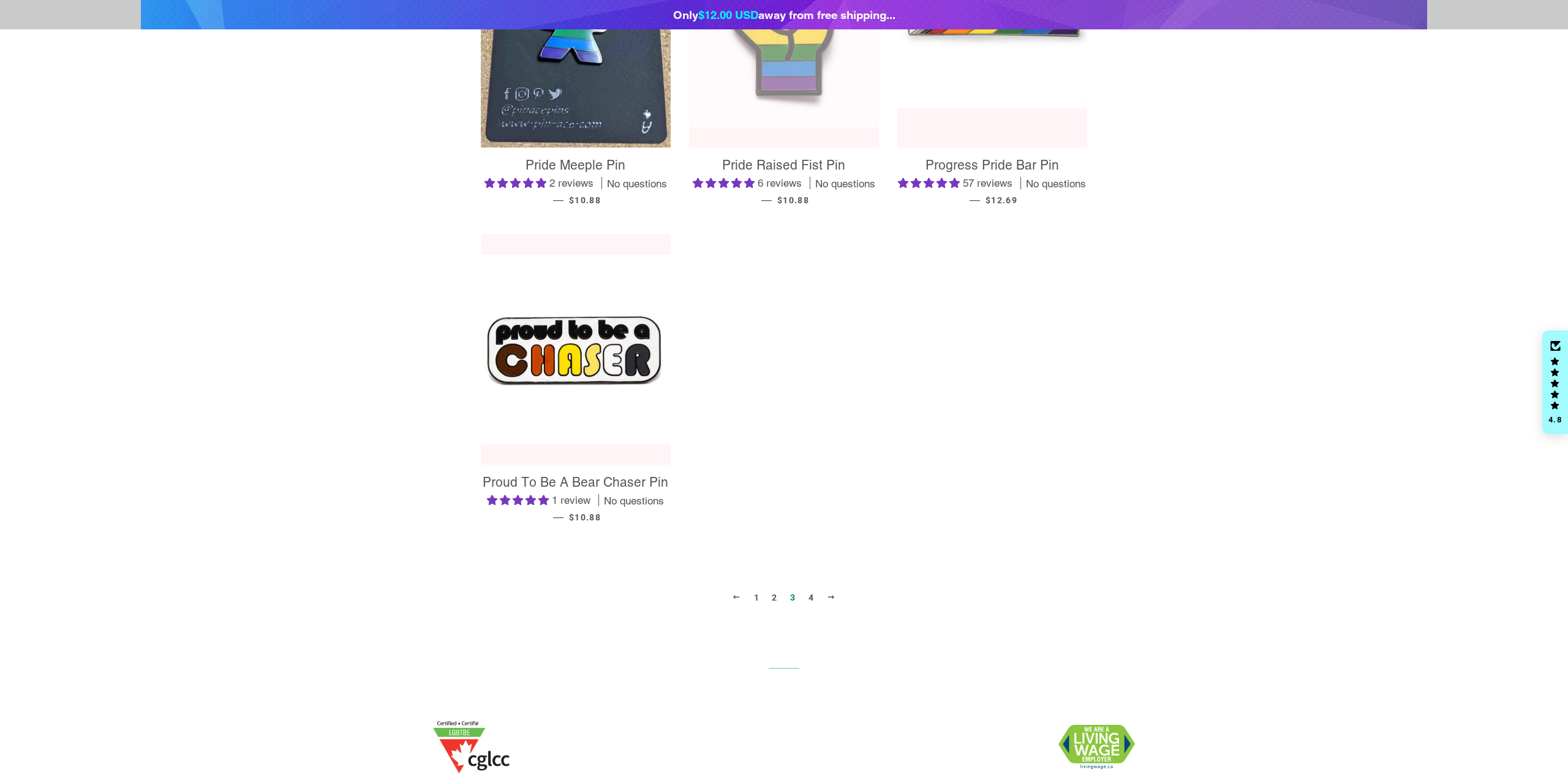 click at bounding box center [736, 597] 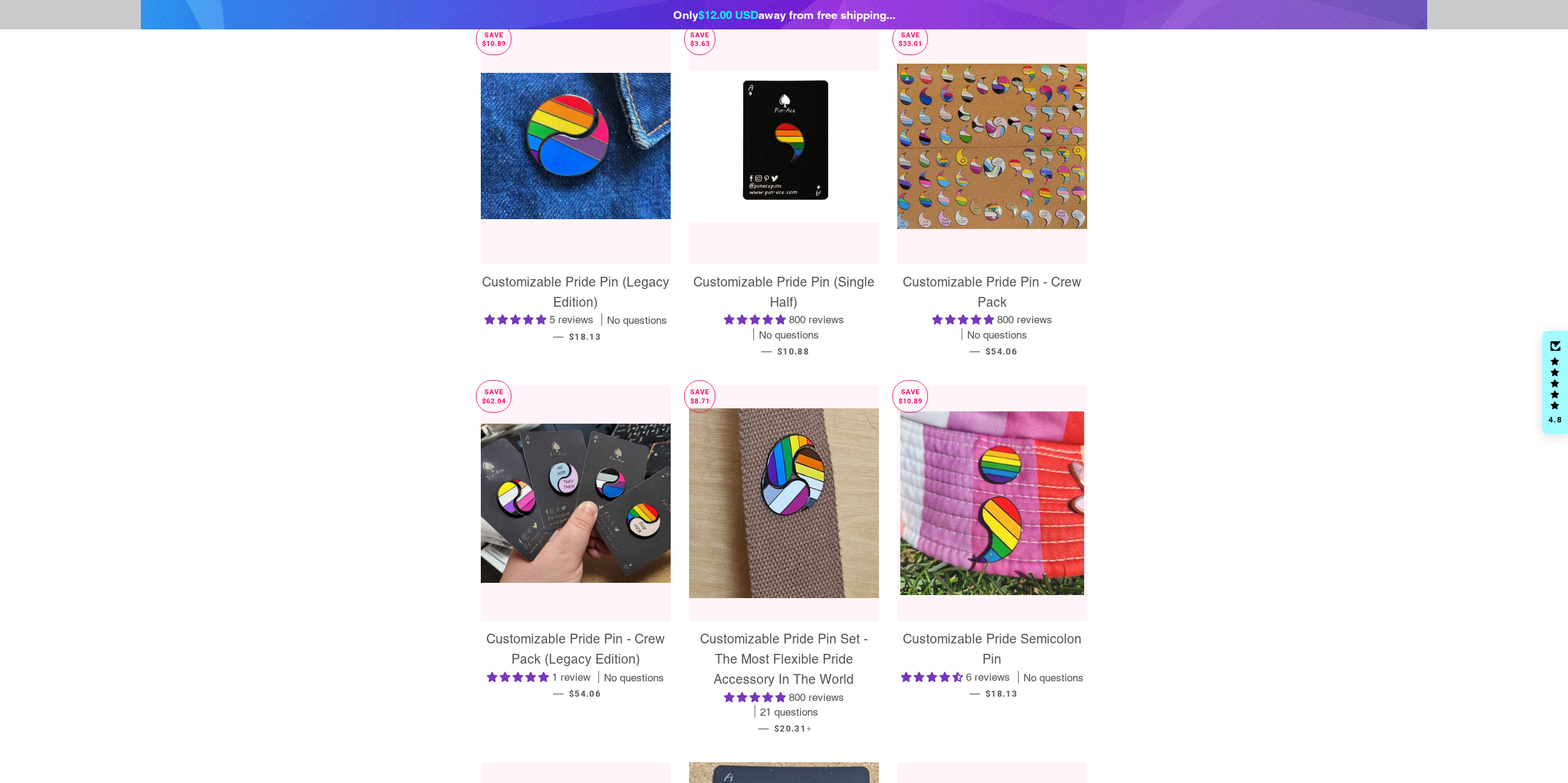 scroll, scrollTop: 562, scrollLeft: 0, axis: vertical 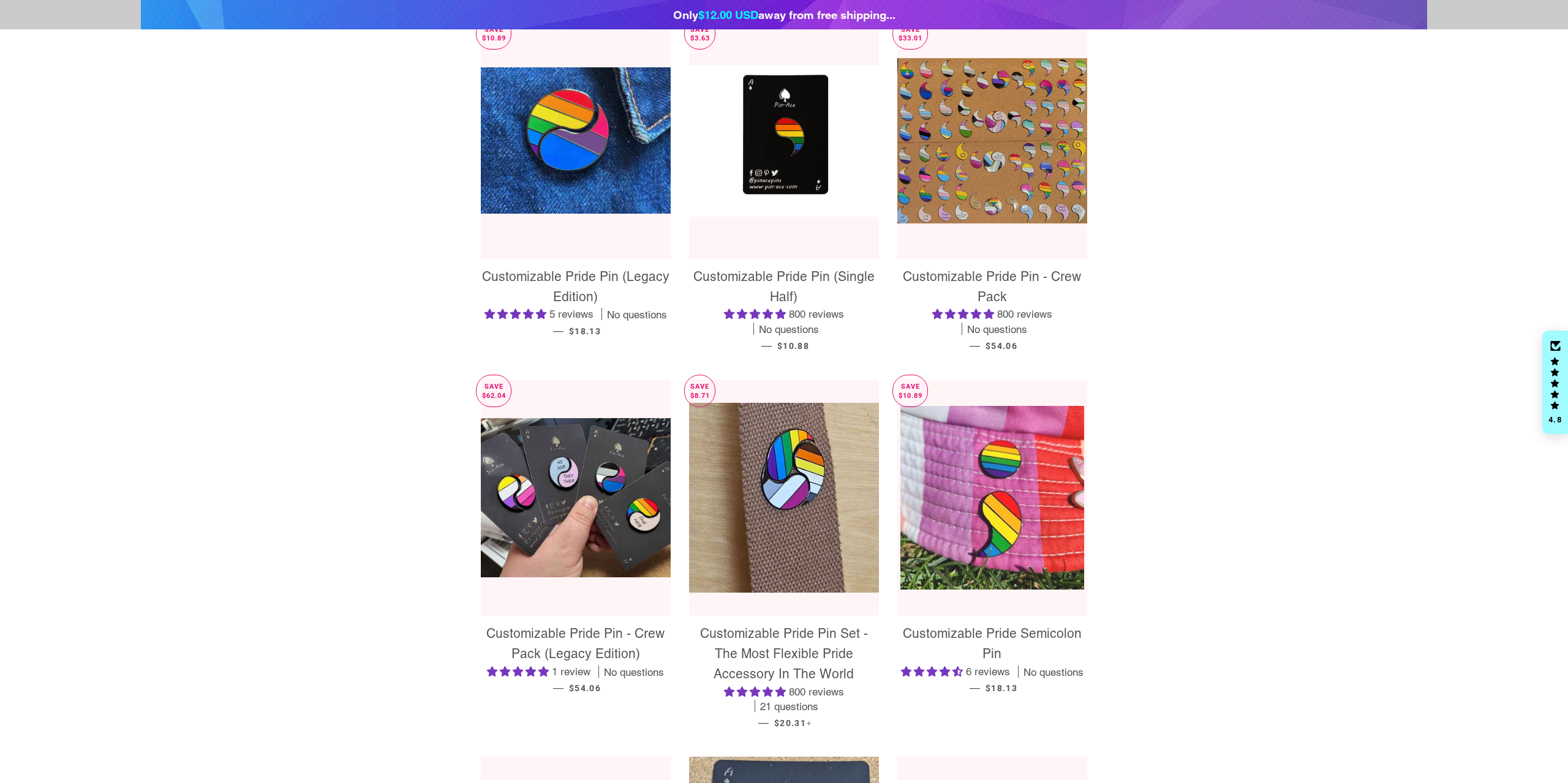 click at bounding box center (992, 498) 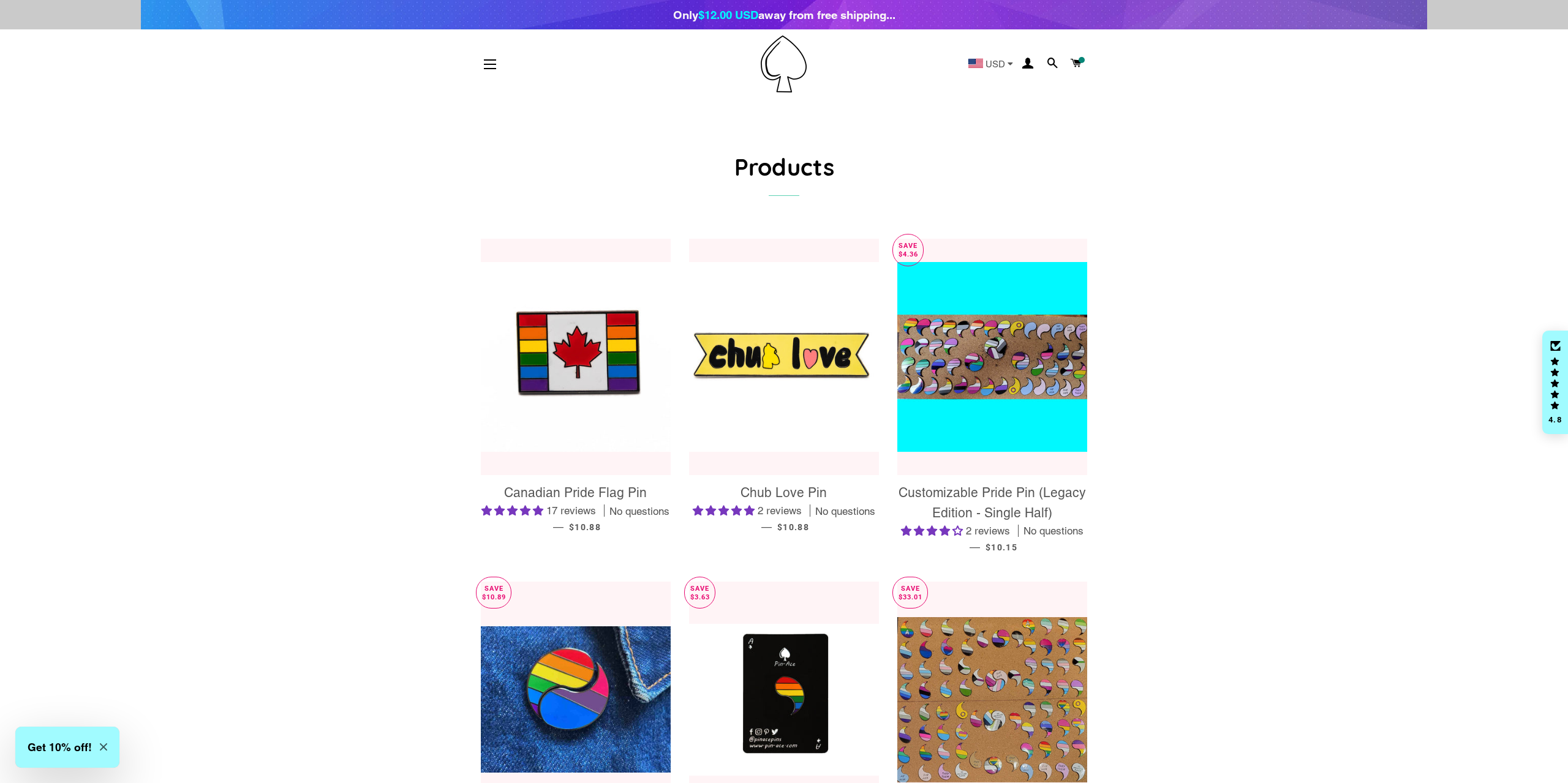 scroll, scrollTop: 0, scrollLeft: 0, axis: both 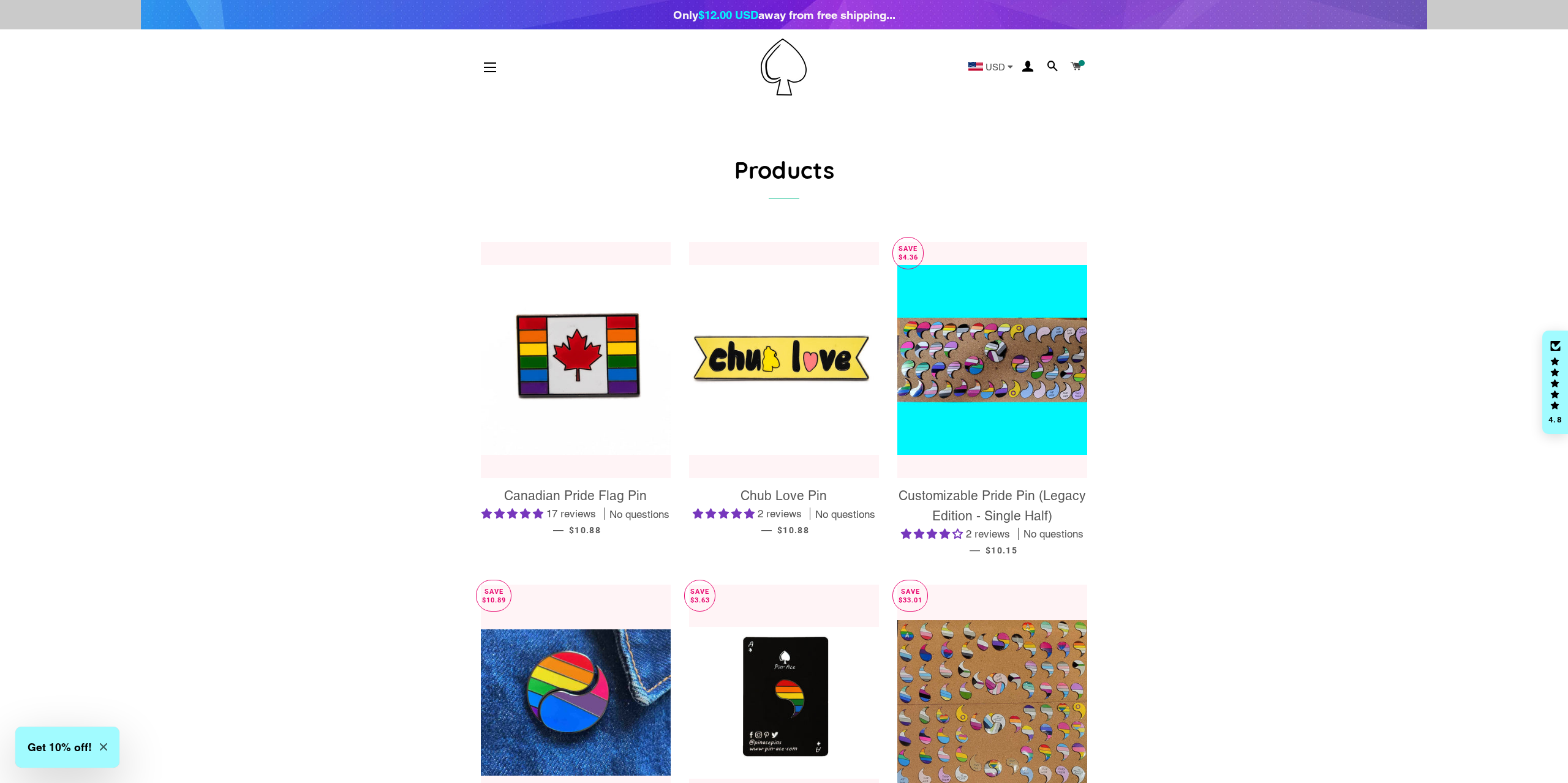 click at bounding box center (1076, 67) 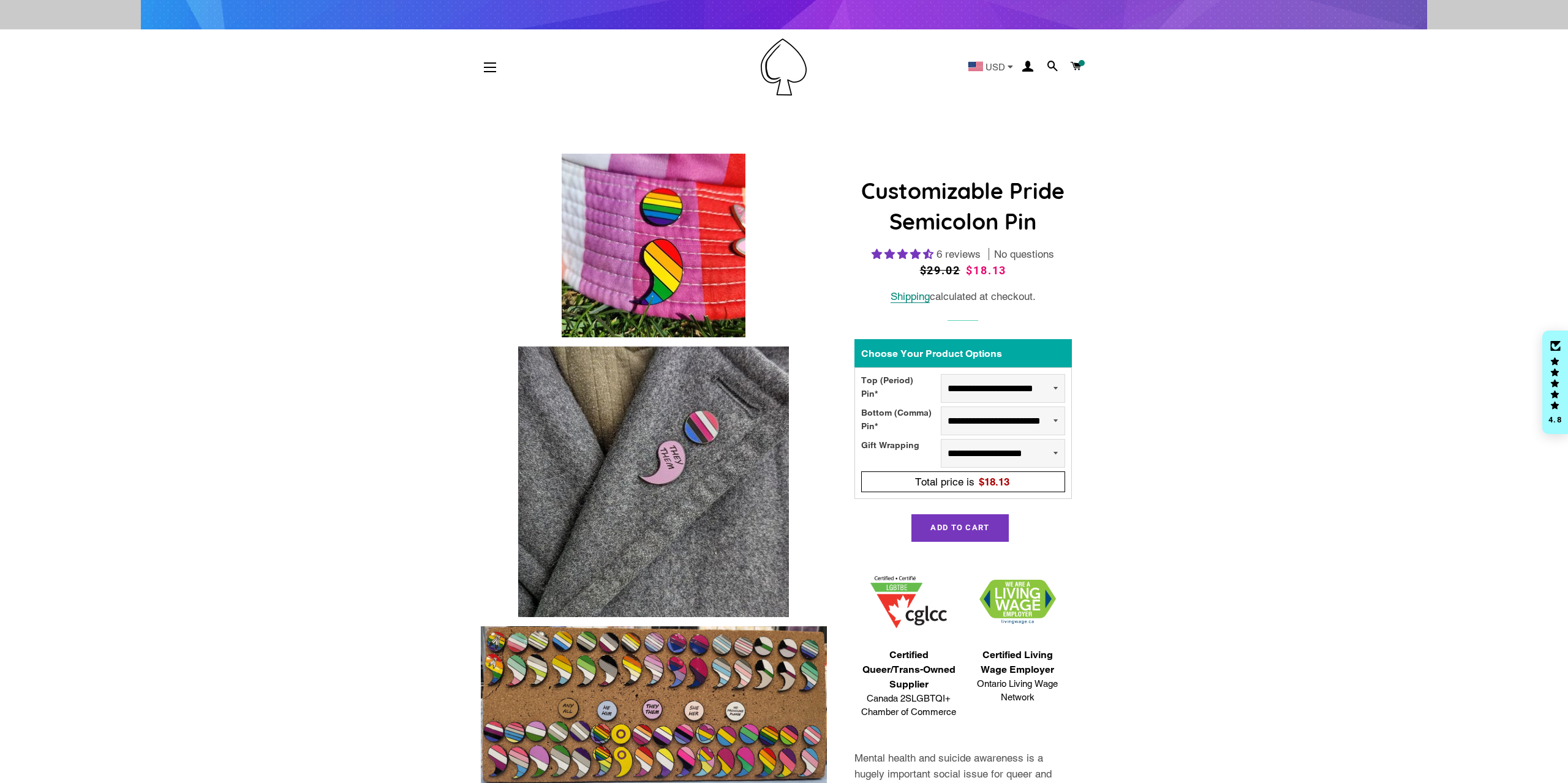 select on "**********" 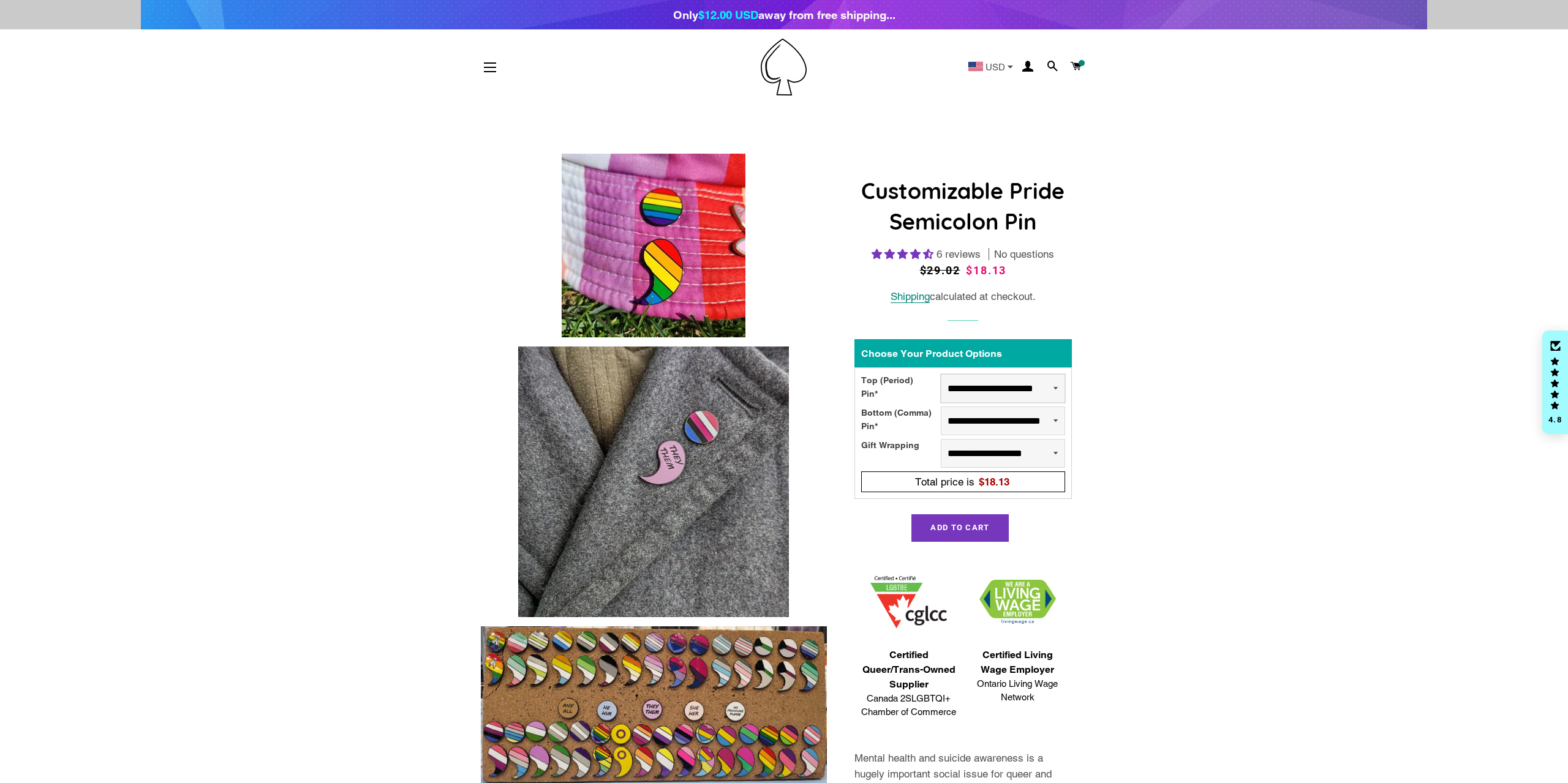 click on "**********" at bounding box center (1003, 388) 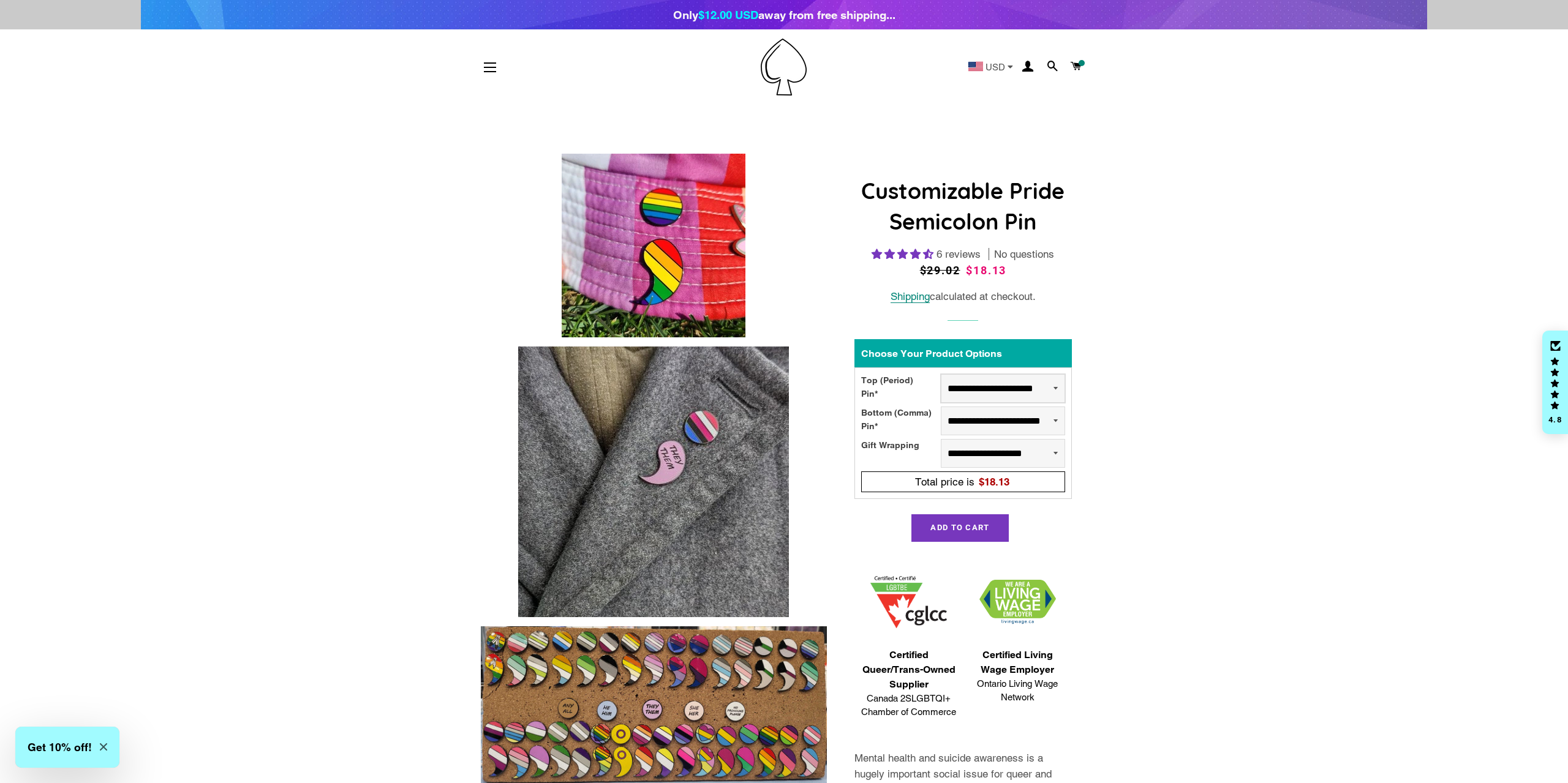 select on "**********" 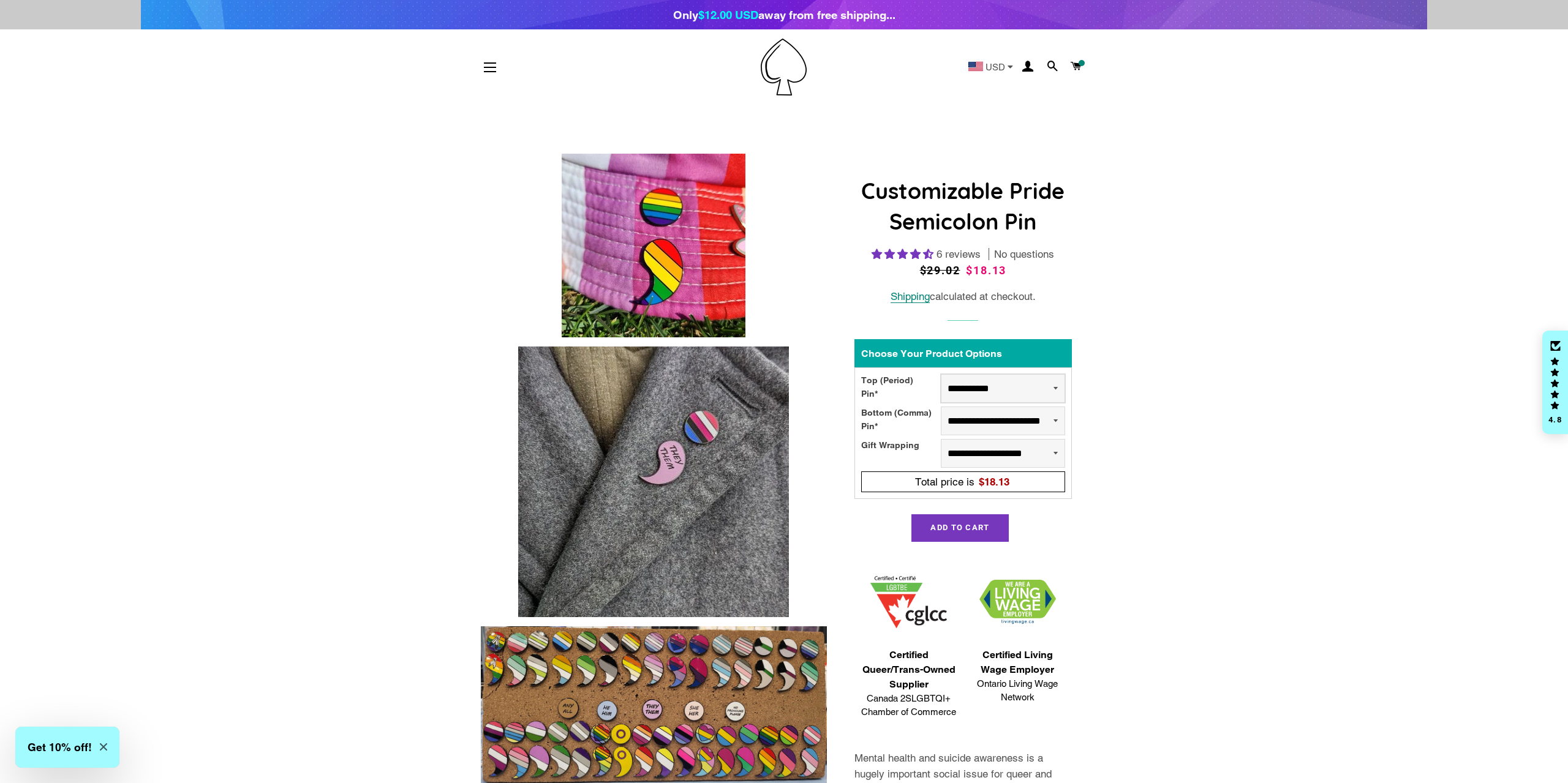 click on "**********" at bounding box center (0, 0) 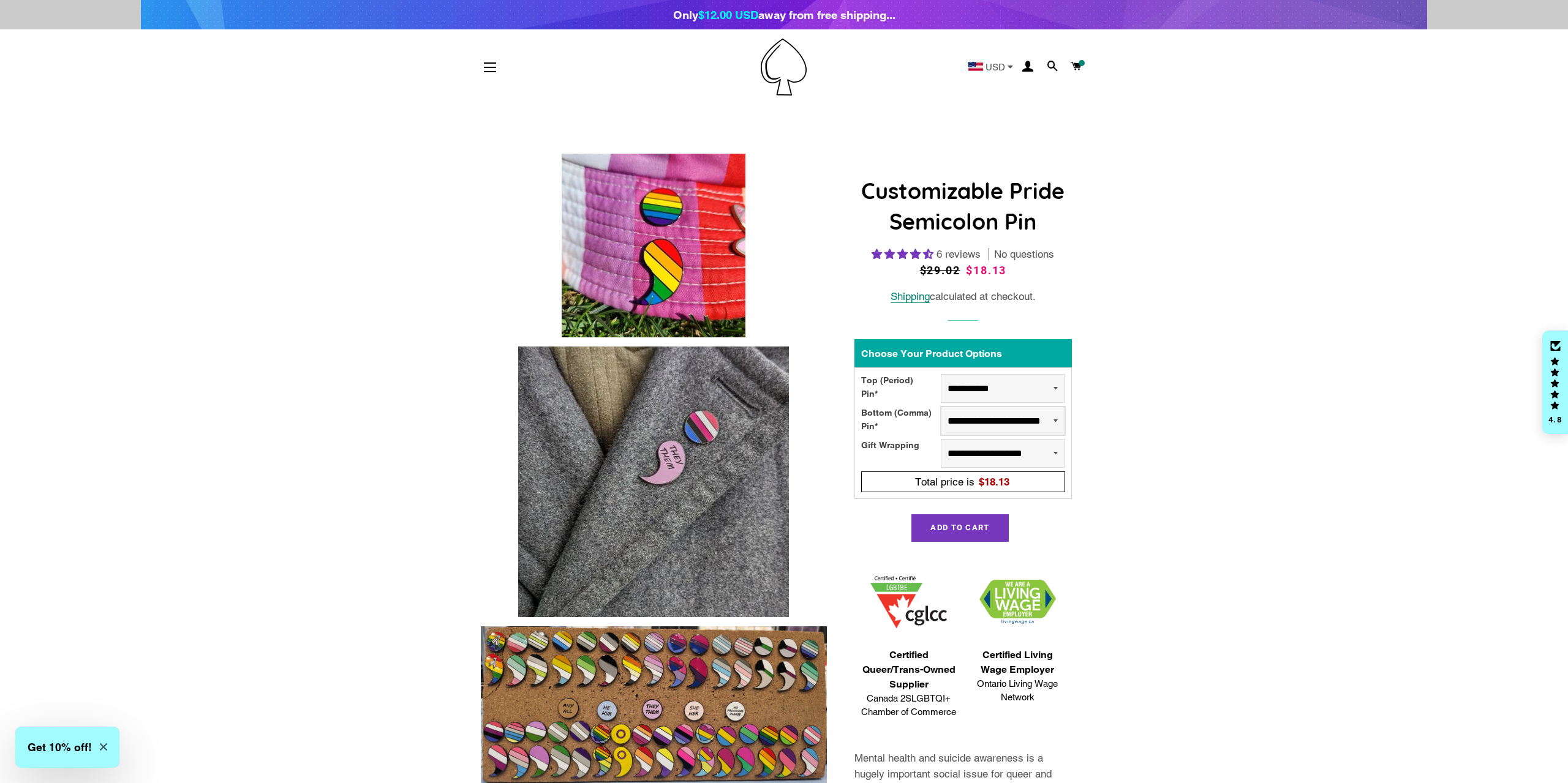click on "**********" at bounding box center (1003, 421) 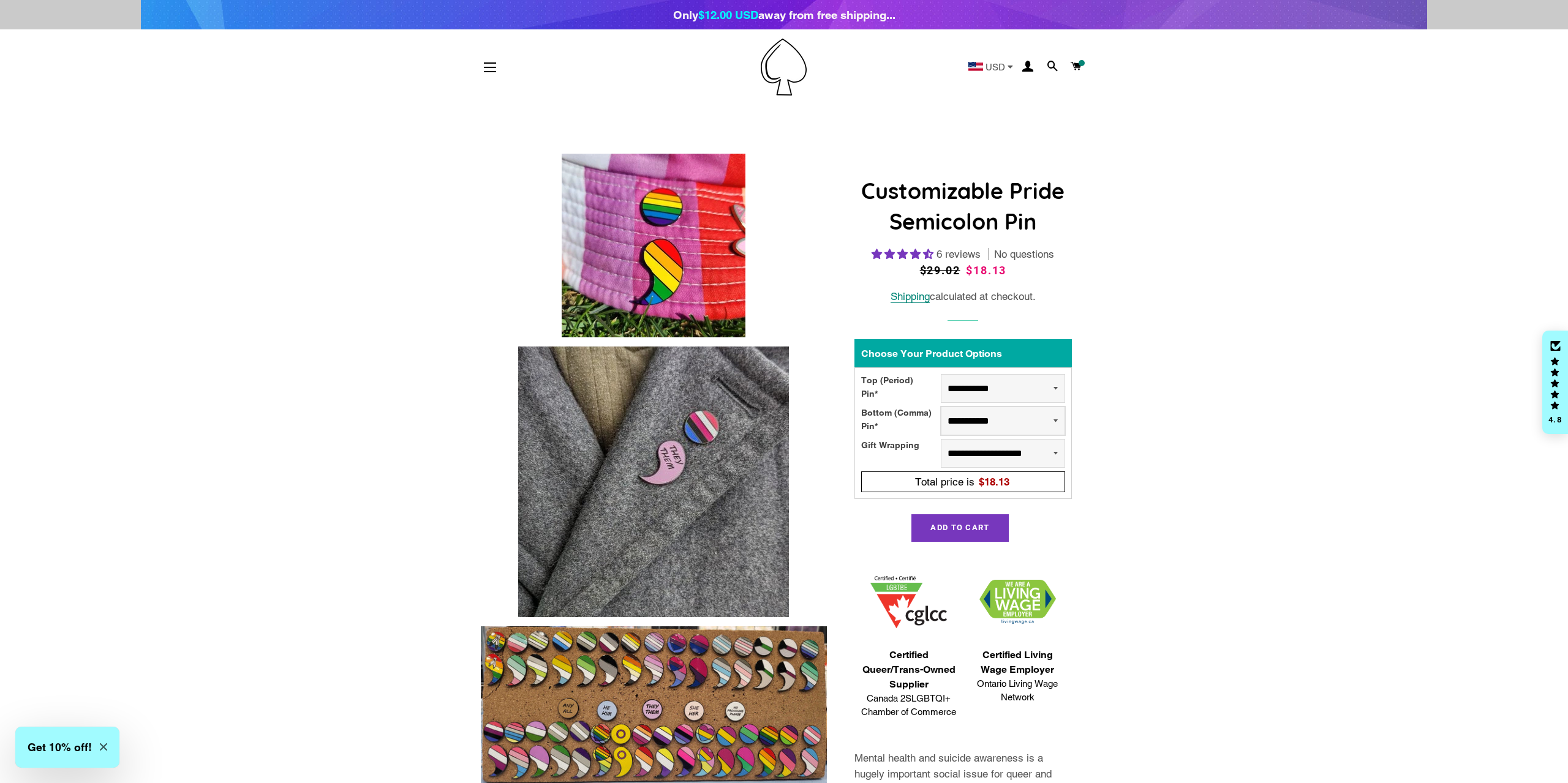 click on "**********" at bounding box center [0, 0] 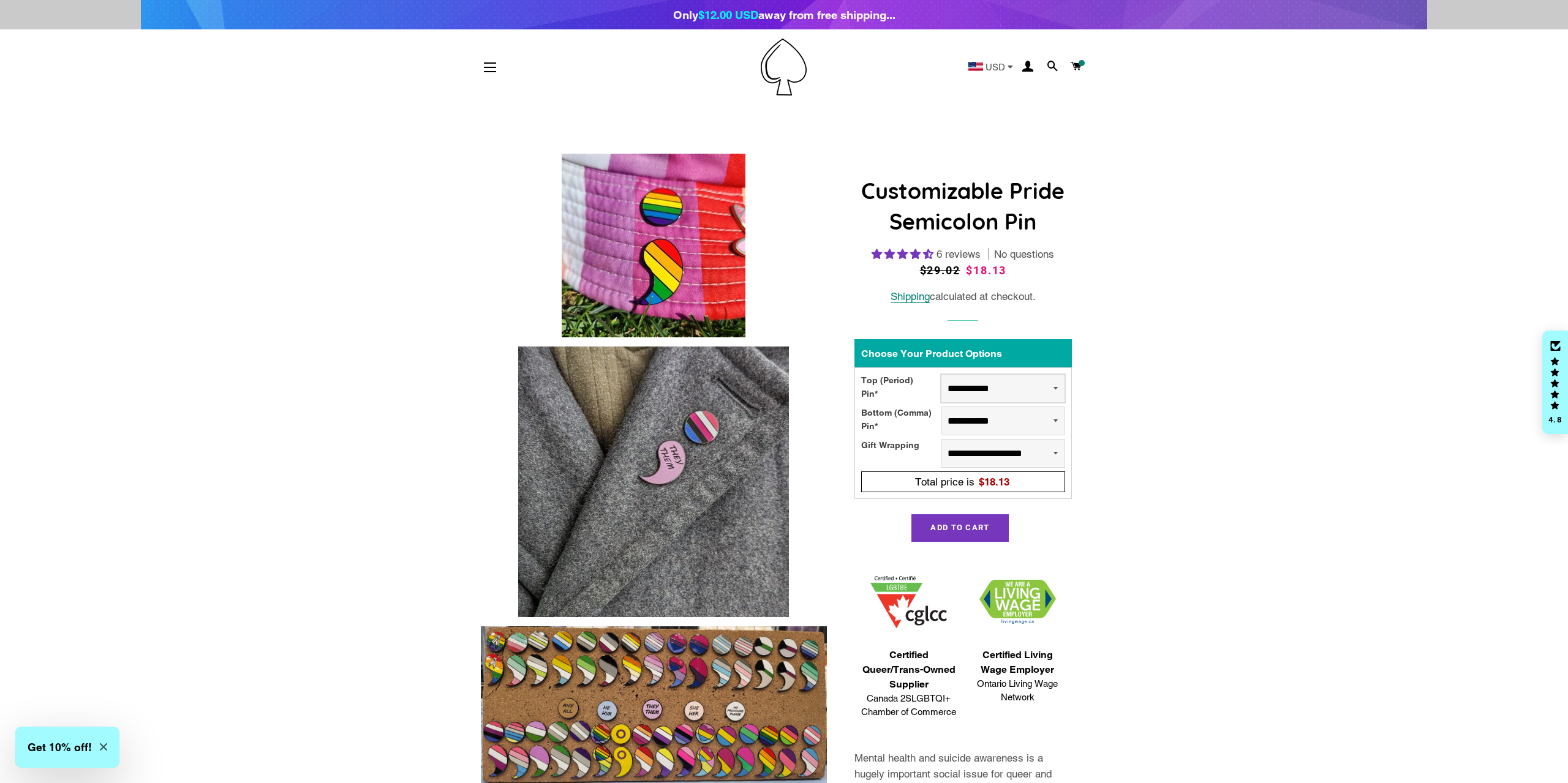 click on "**********" at bounding box center (1003, 388) 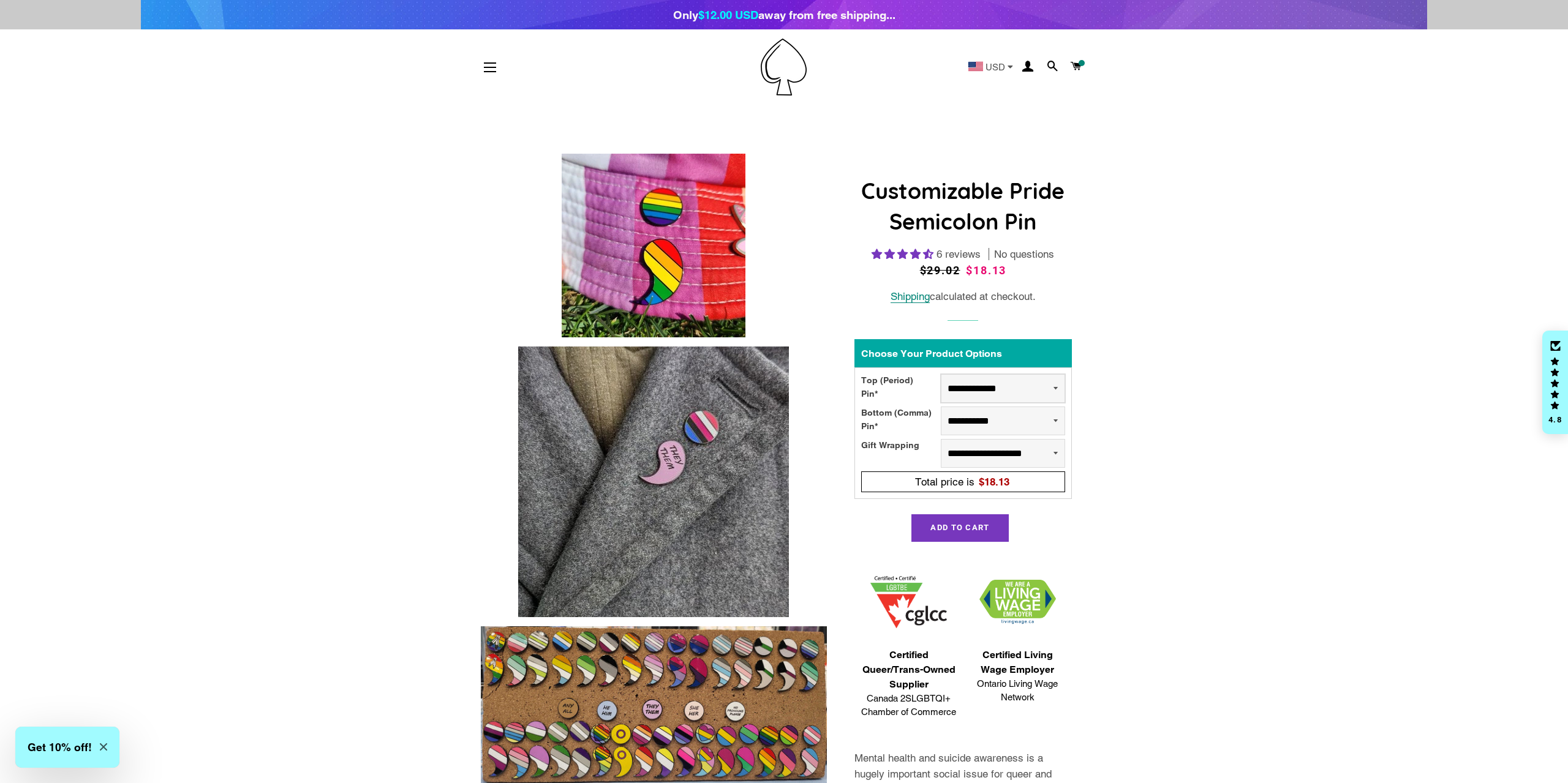 click on "**********" at bounding box center [0, 0] 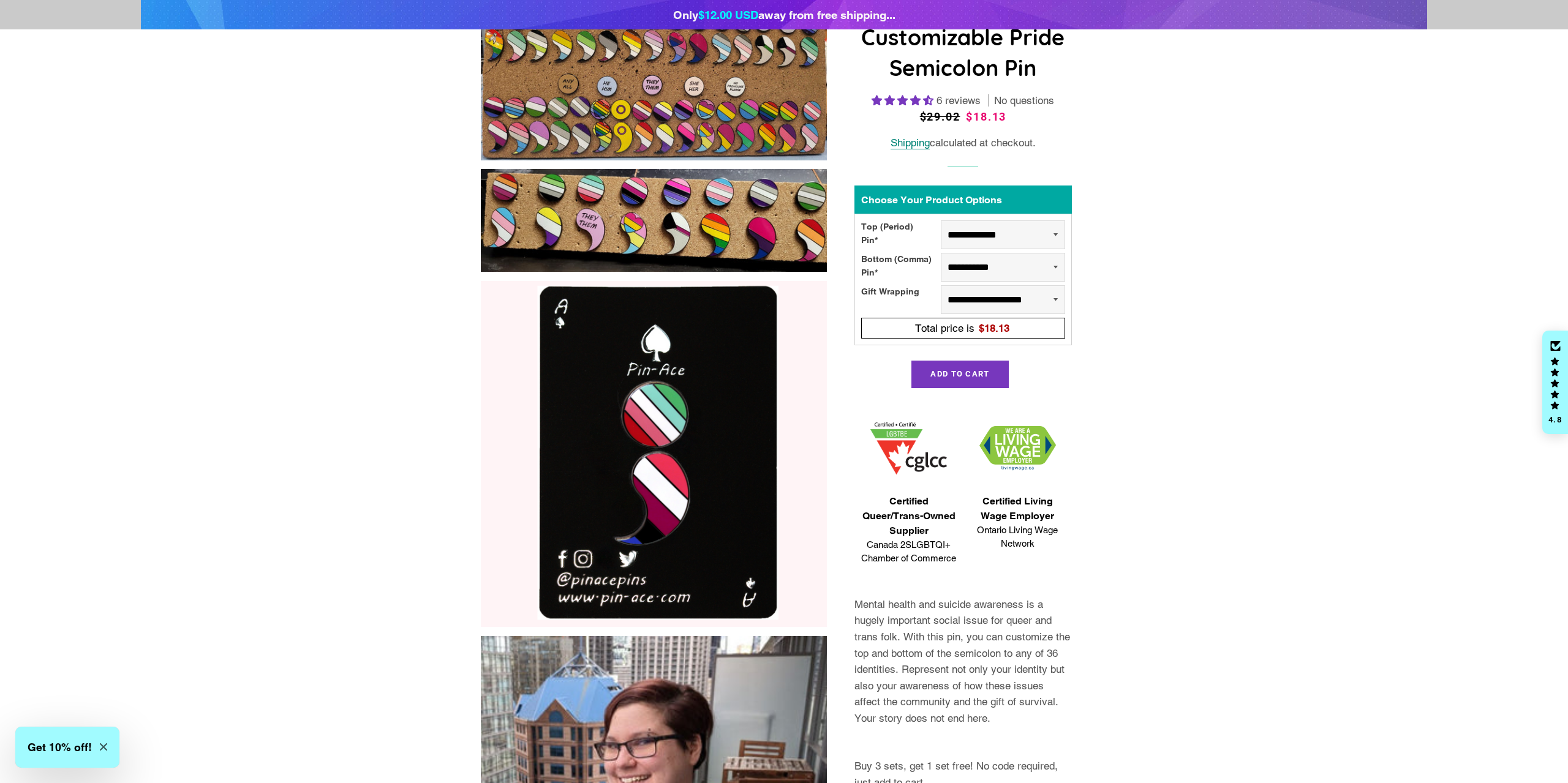 scroll, scrollTop: 812, scrollLeft: 0, axis: vertical 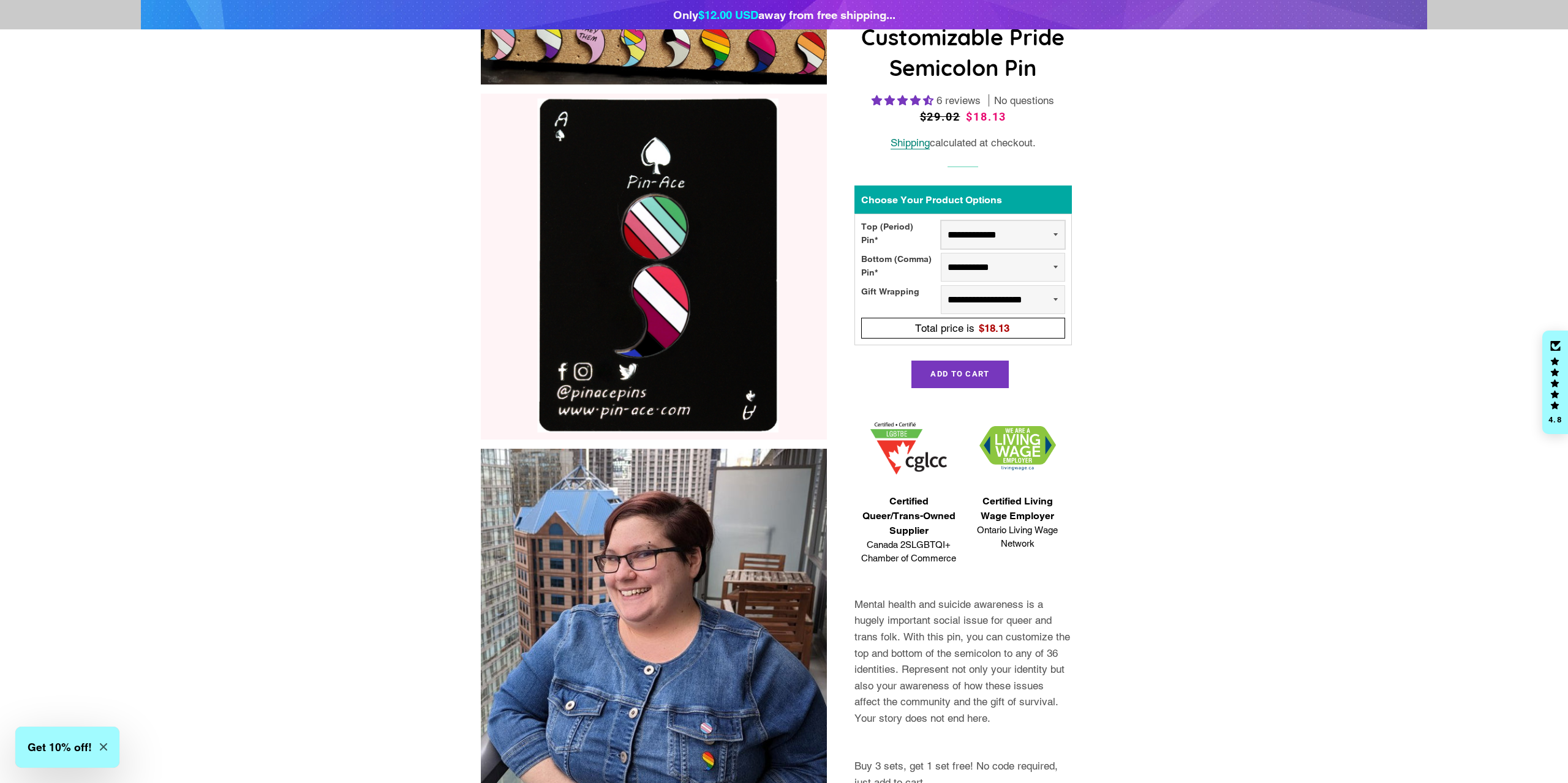 click on "**********" at bounding box center (1003, 234) 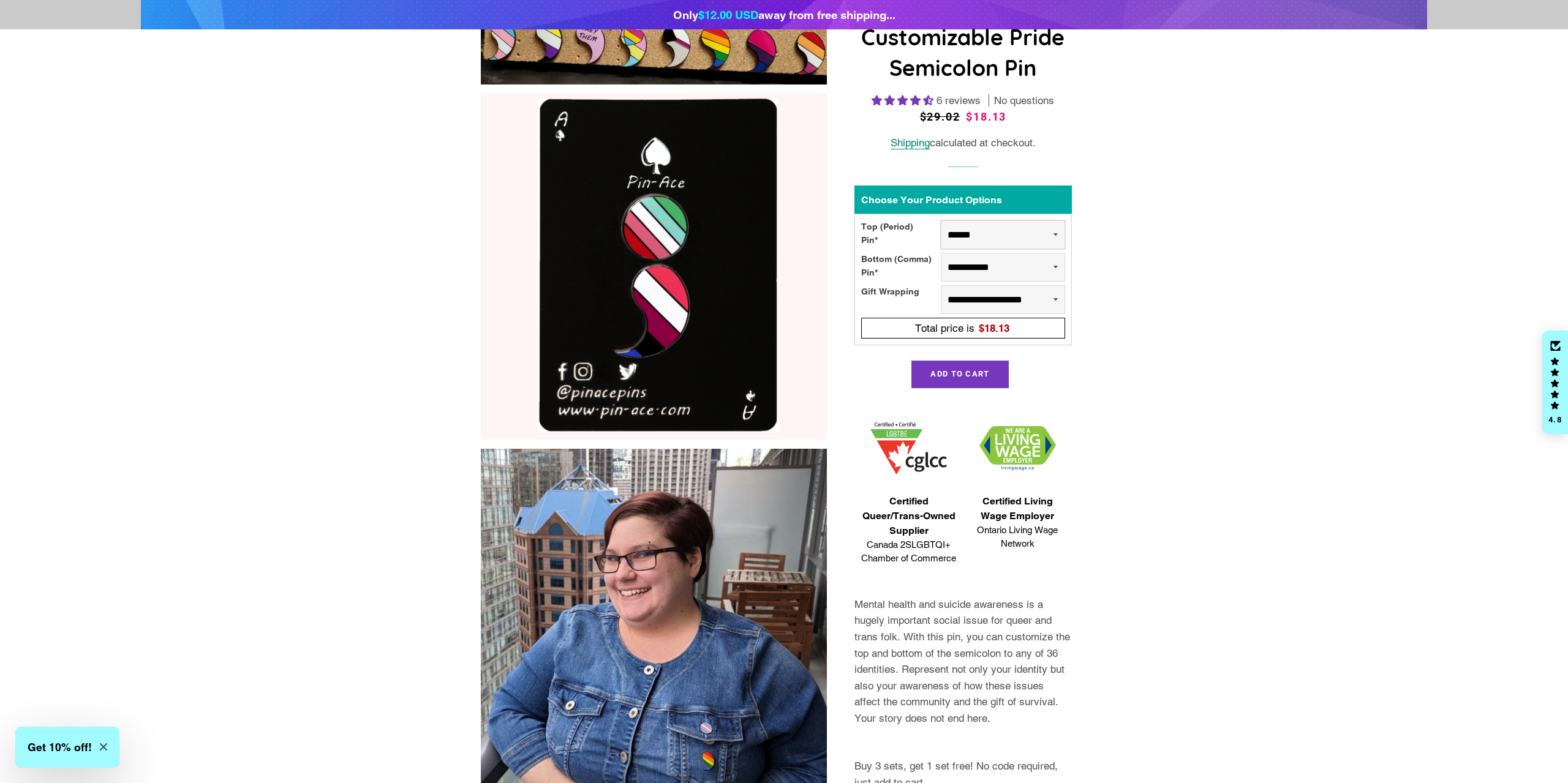 click on "******" at bounding box center [0, 0] 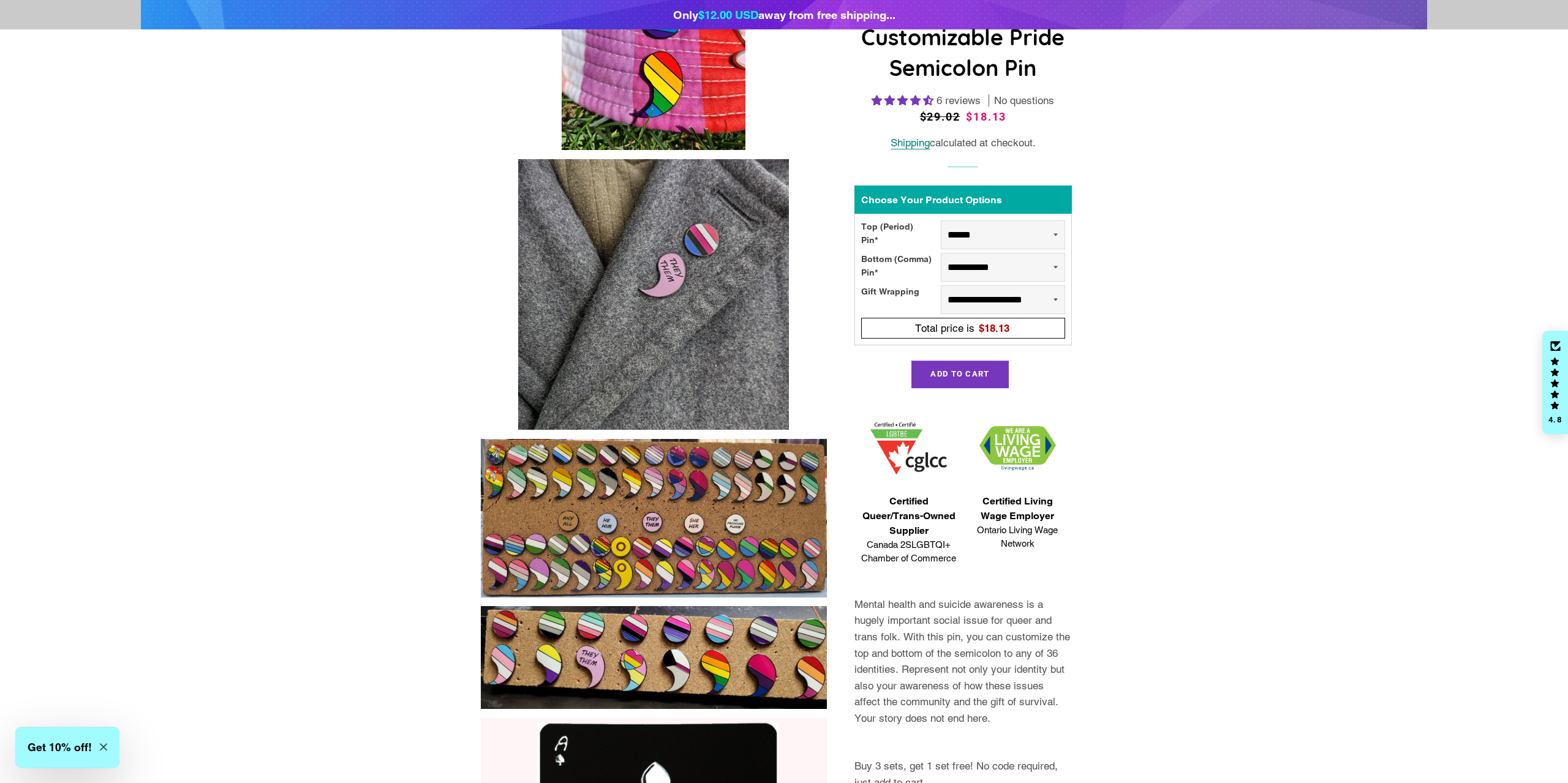 scroll, scrollTop: 0, scrollLeft: 0, axis: both 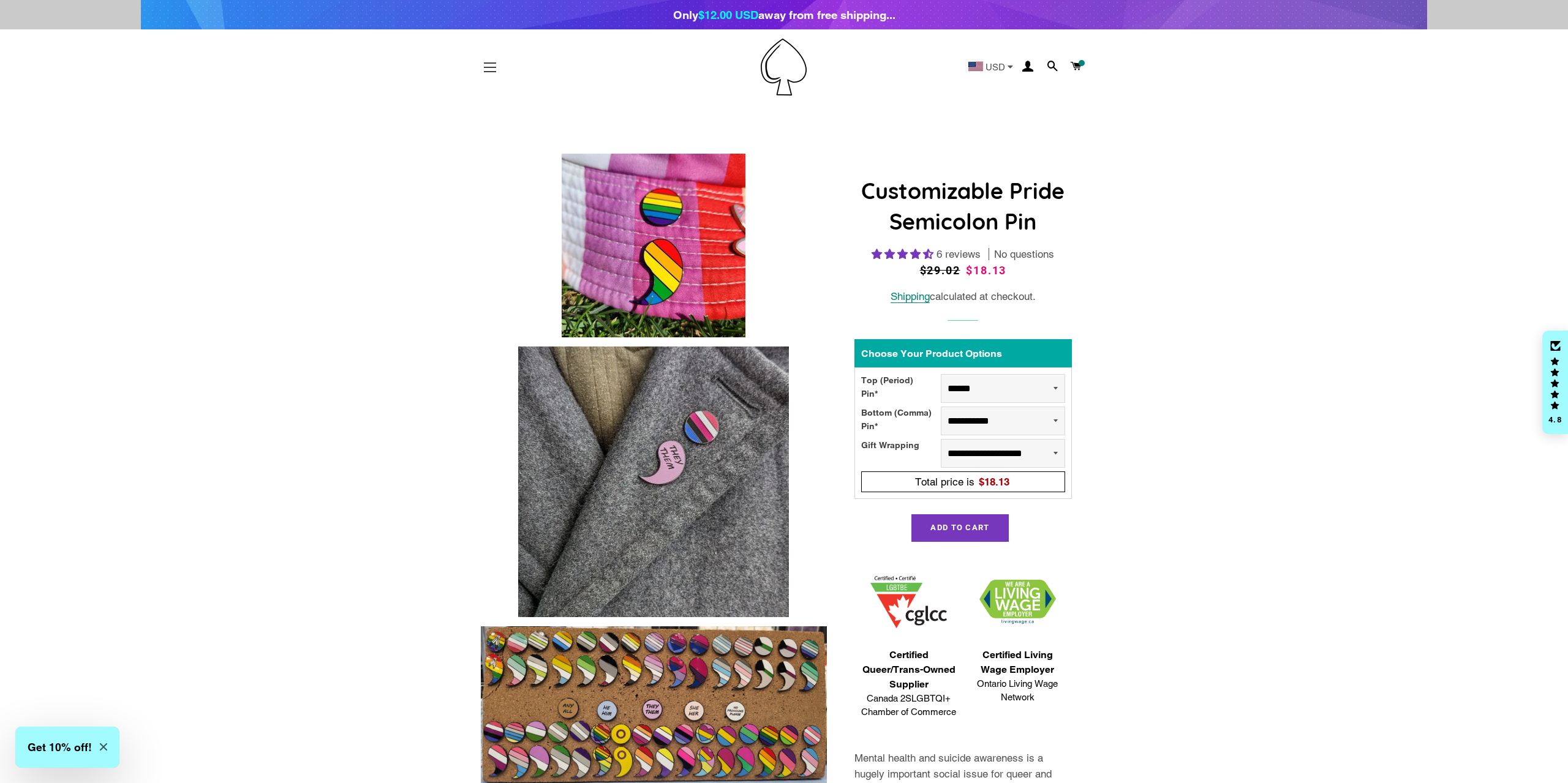 click at bounding box center (490, 67) 